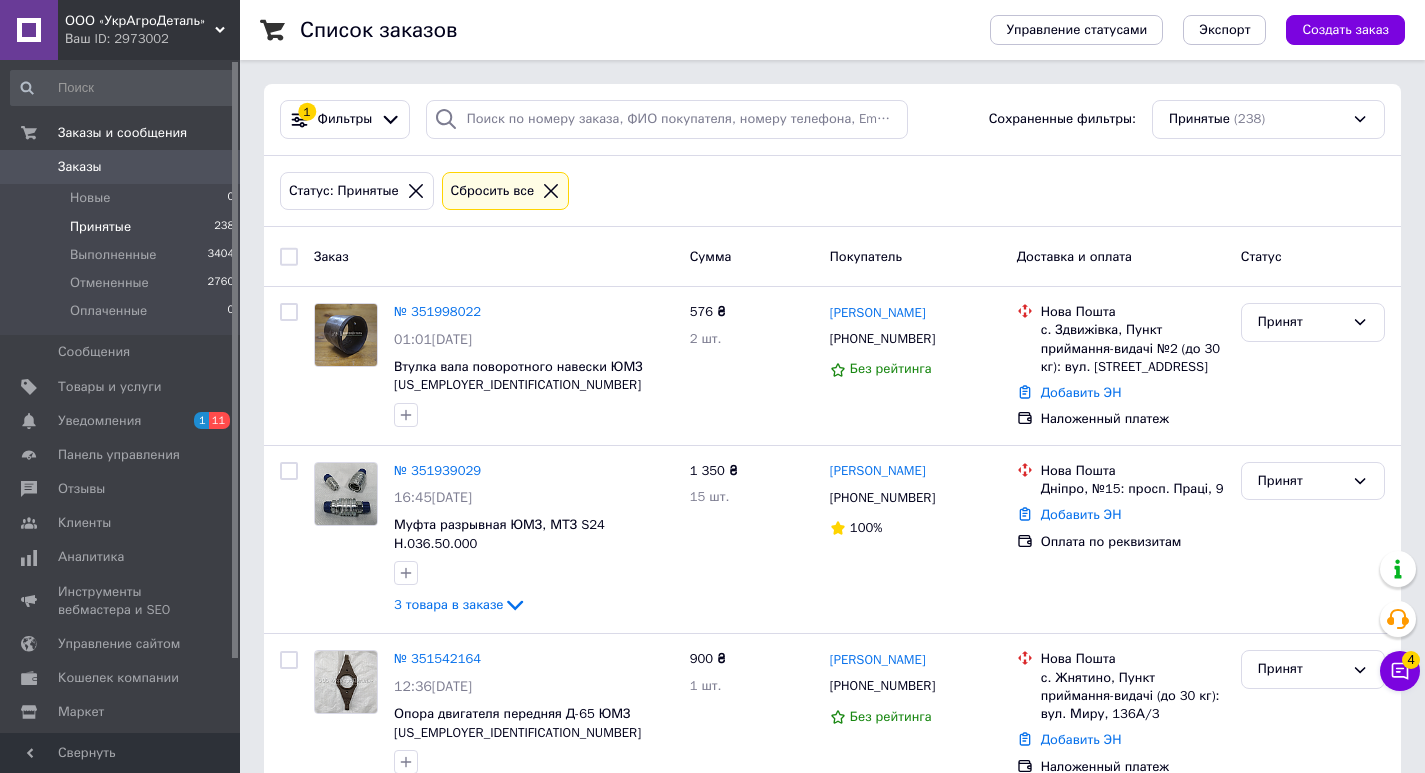 scroll, scrollTop: 0, scrollLeft: 0, axis: both 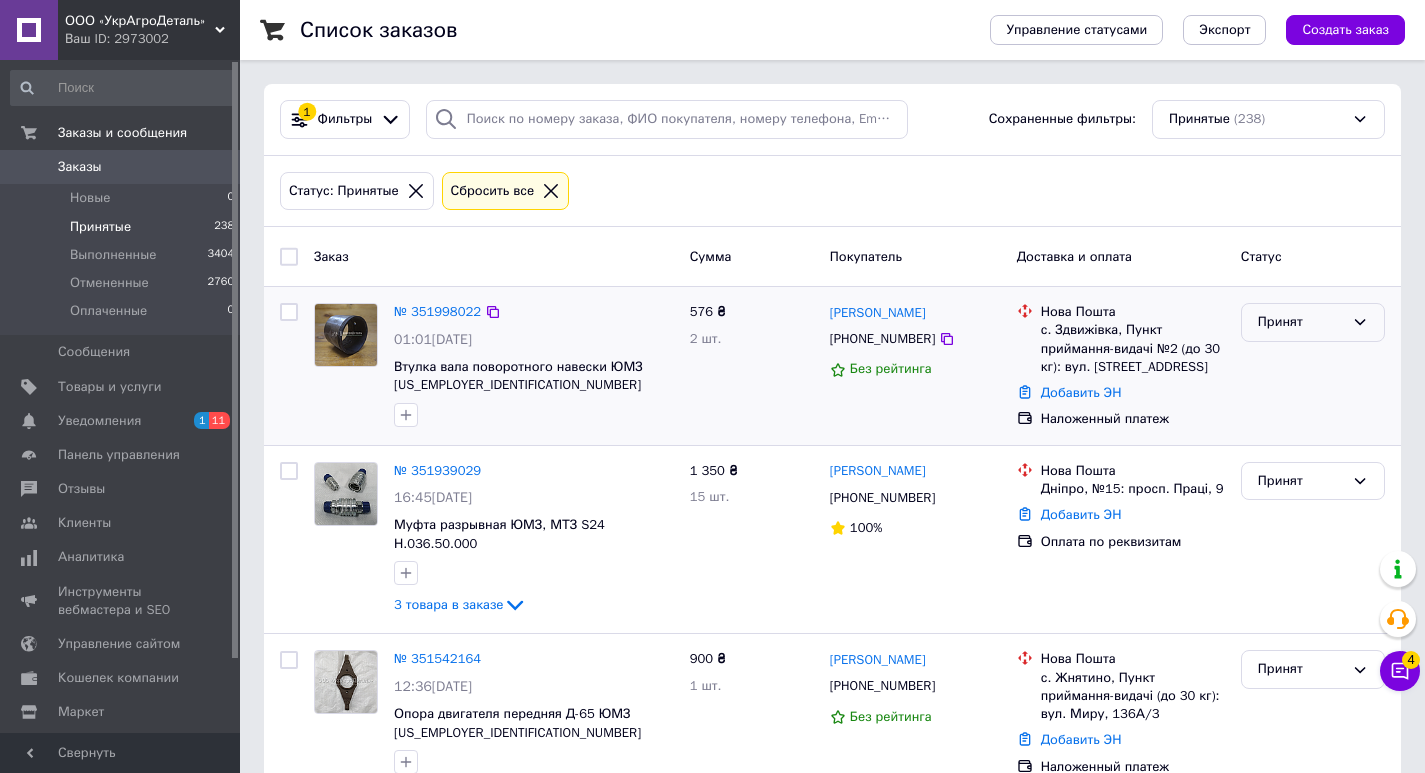 click on "Принят" at bounding box center [1301, 322] 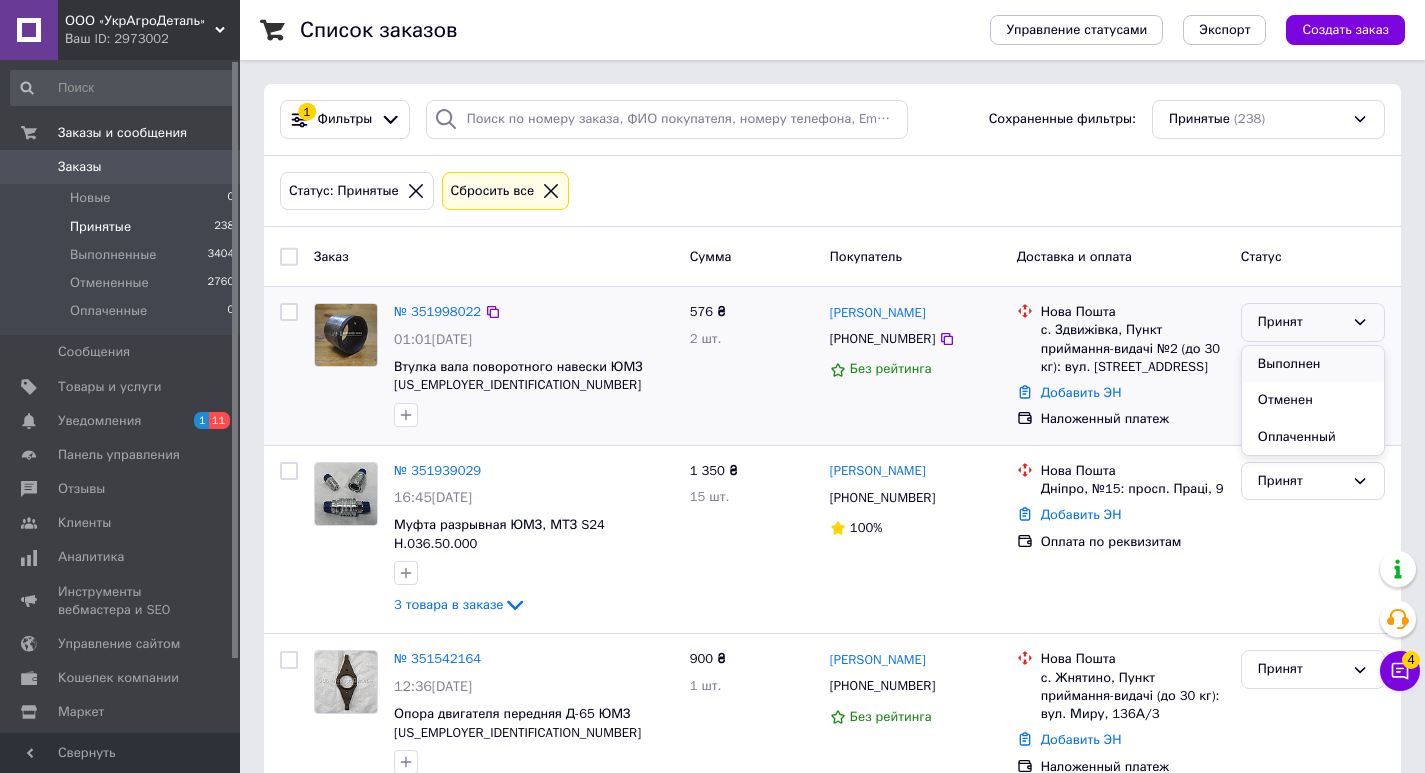 click on "Выполнен" at bounding box center (1313, 364) 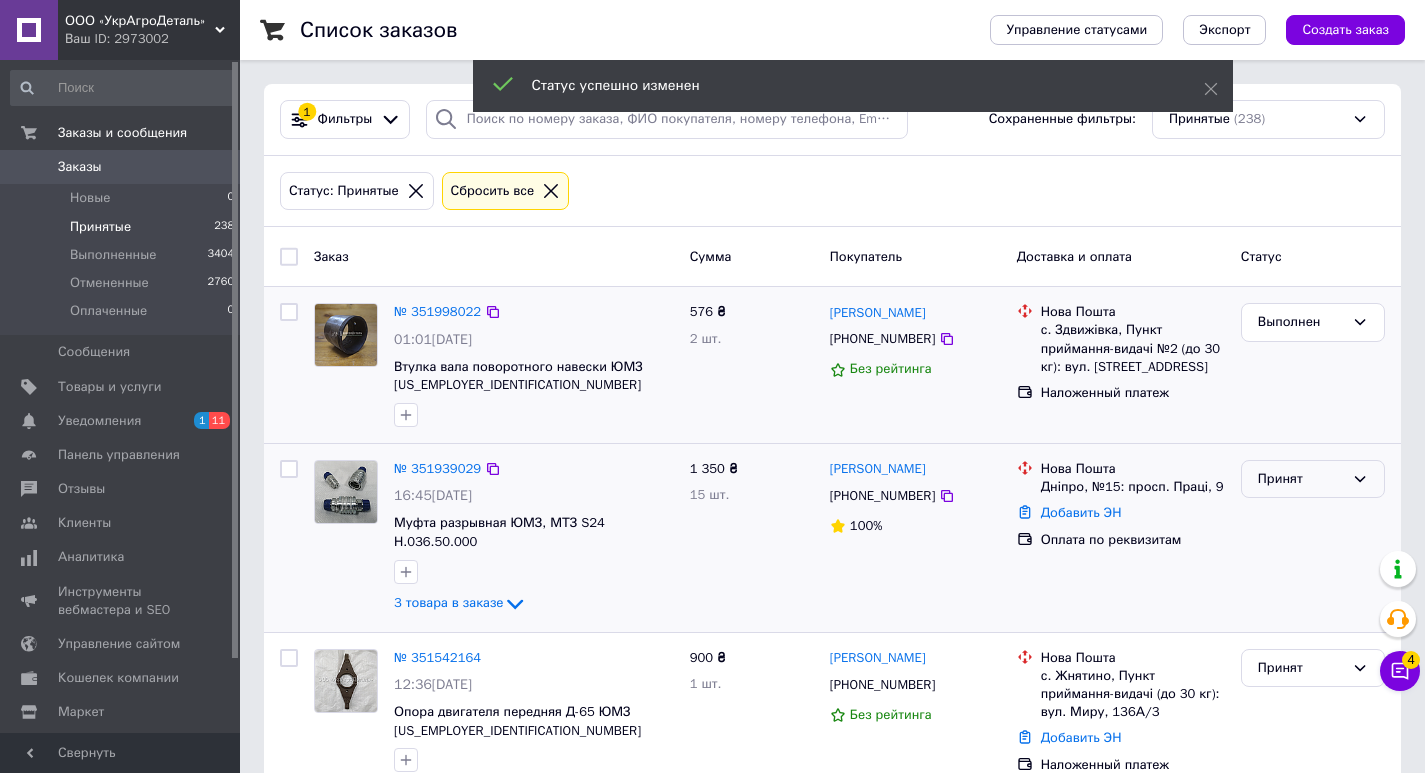 click on "Принят" at bounding box center (1301, 479) 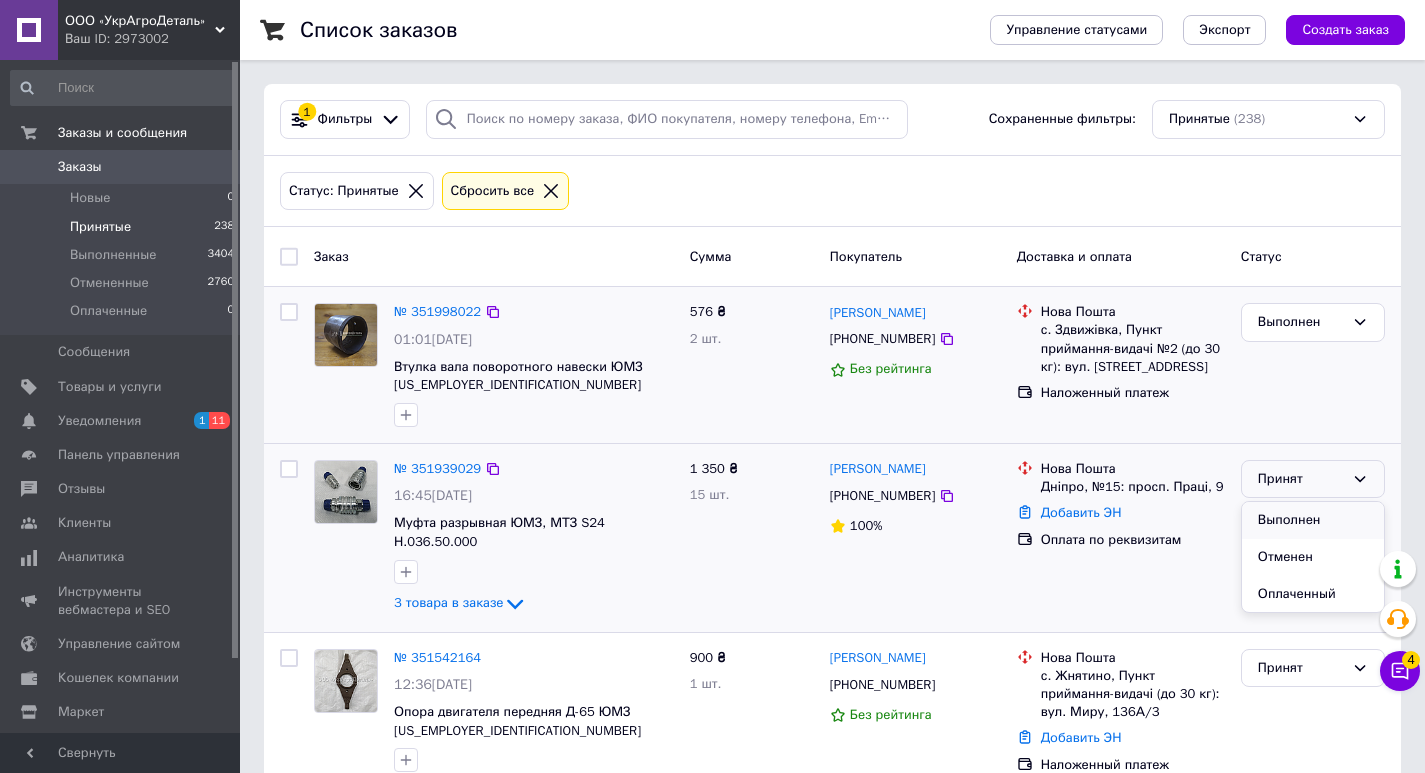 click on "Выполнен" at bounding box center [1313, 520] 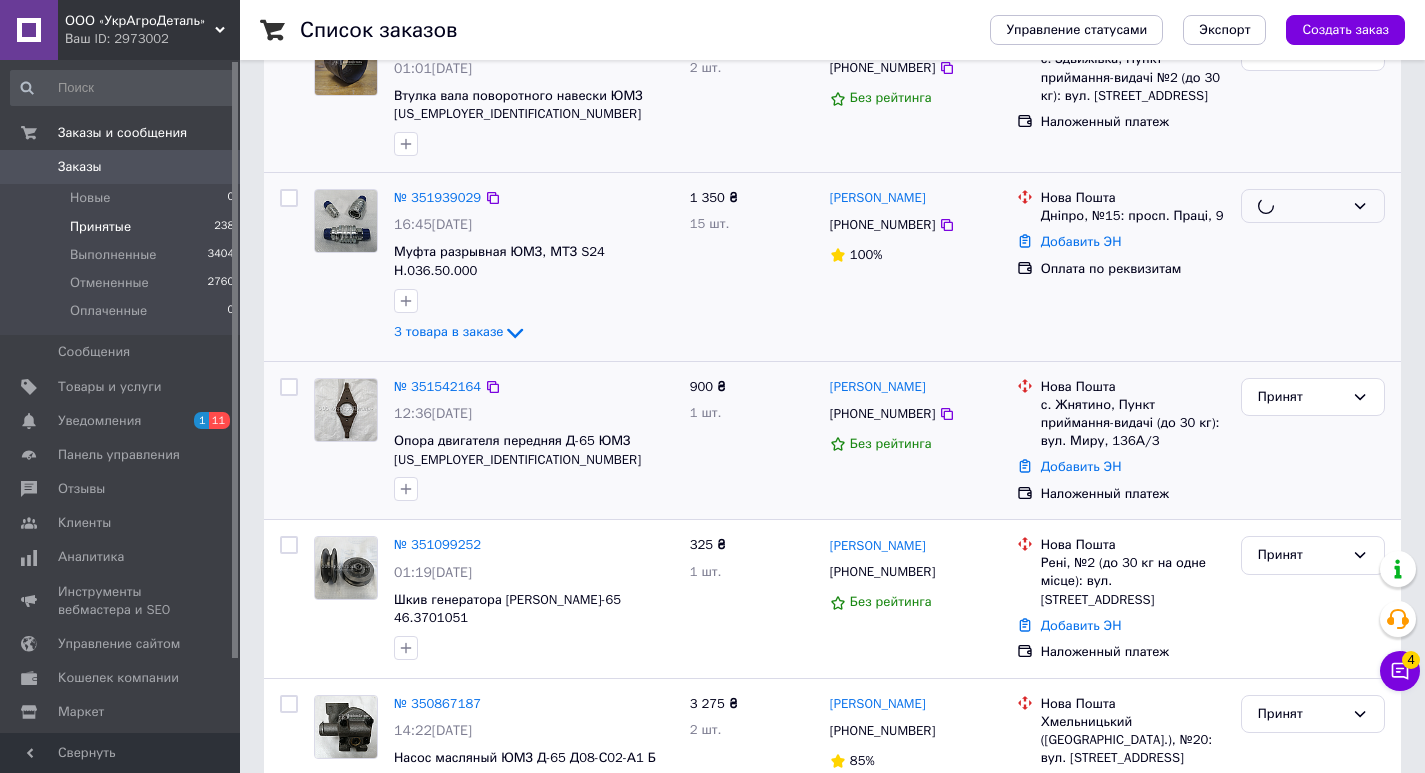 scroll, scrollTop: 300, scrollLeft: 0, axis: vertical 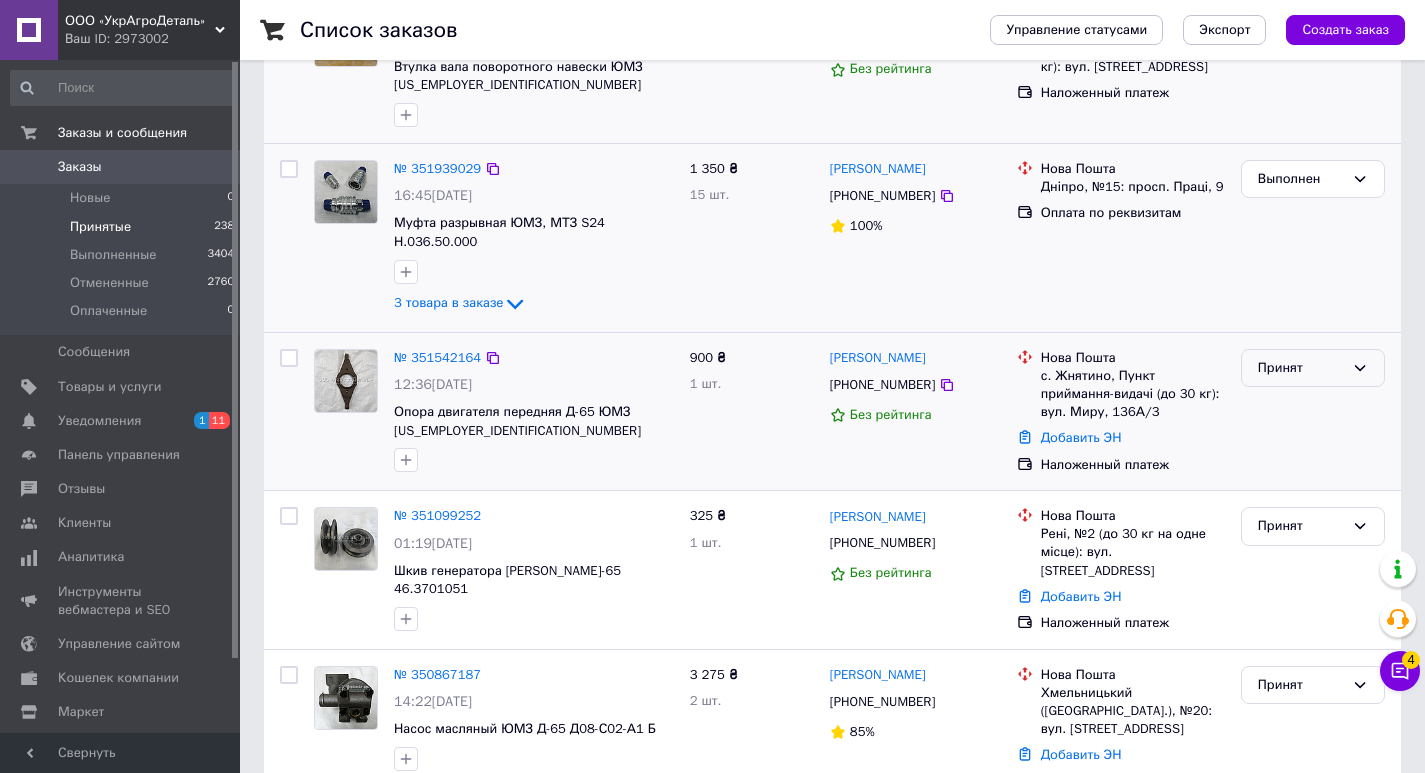 click on "Принят" at bounding box center [1301, 368] 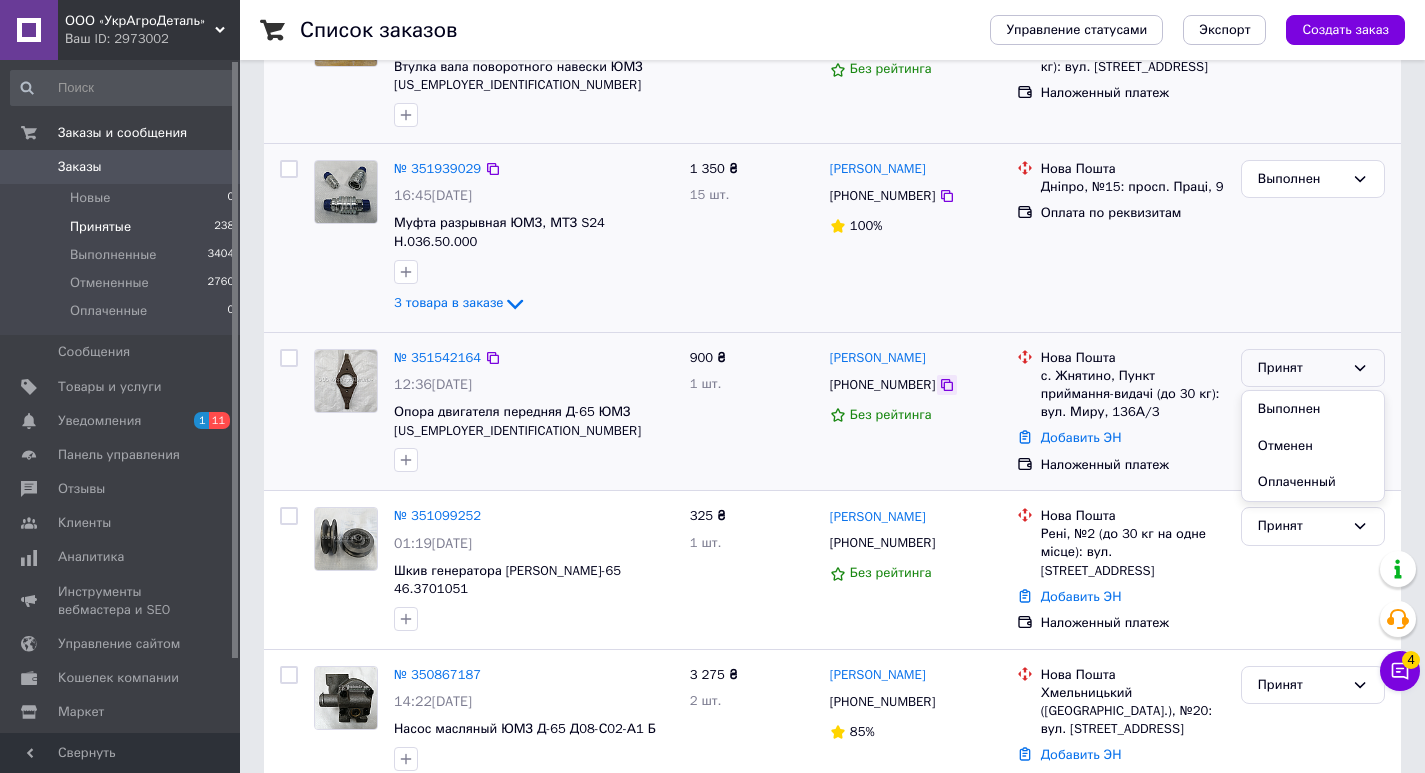 click 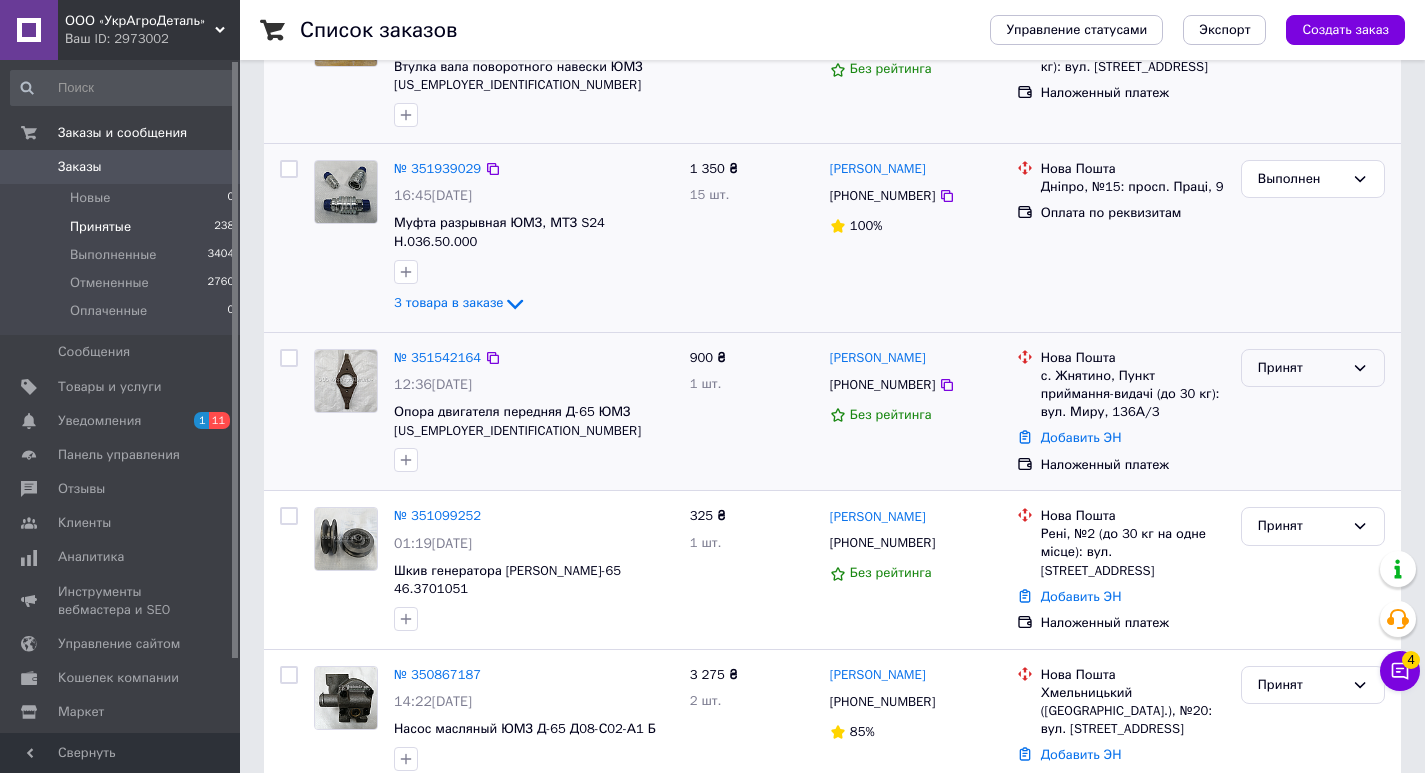 click on "Принят" at bounding box center (1301, 368) 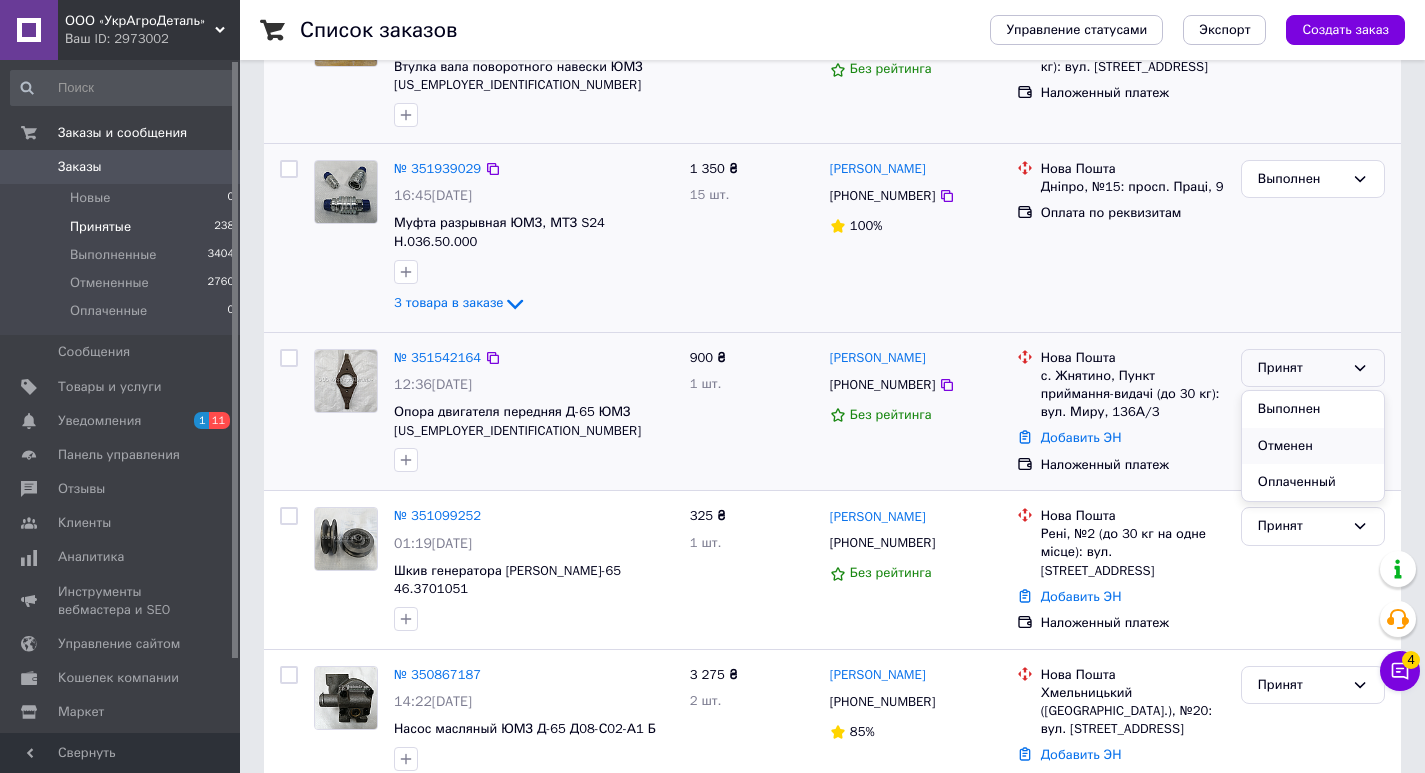 click on "Отменен" at bounding box center [1313, 446] 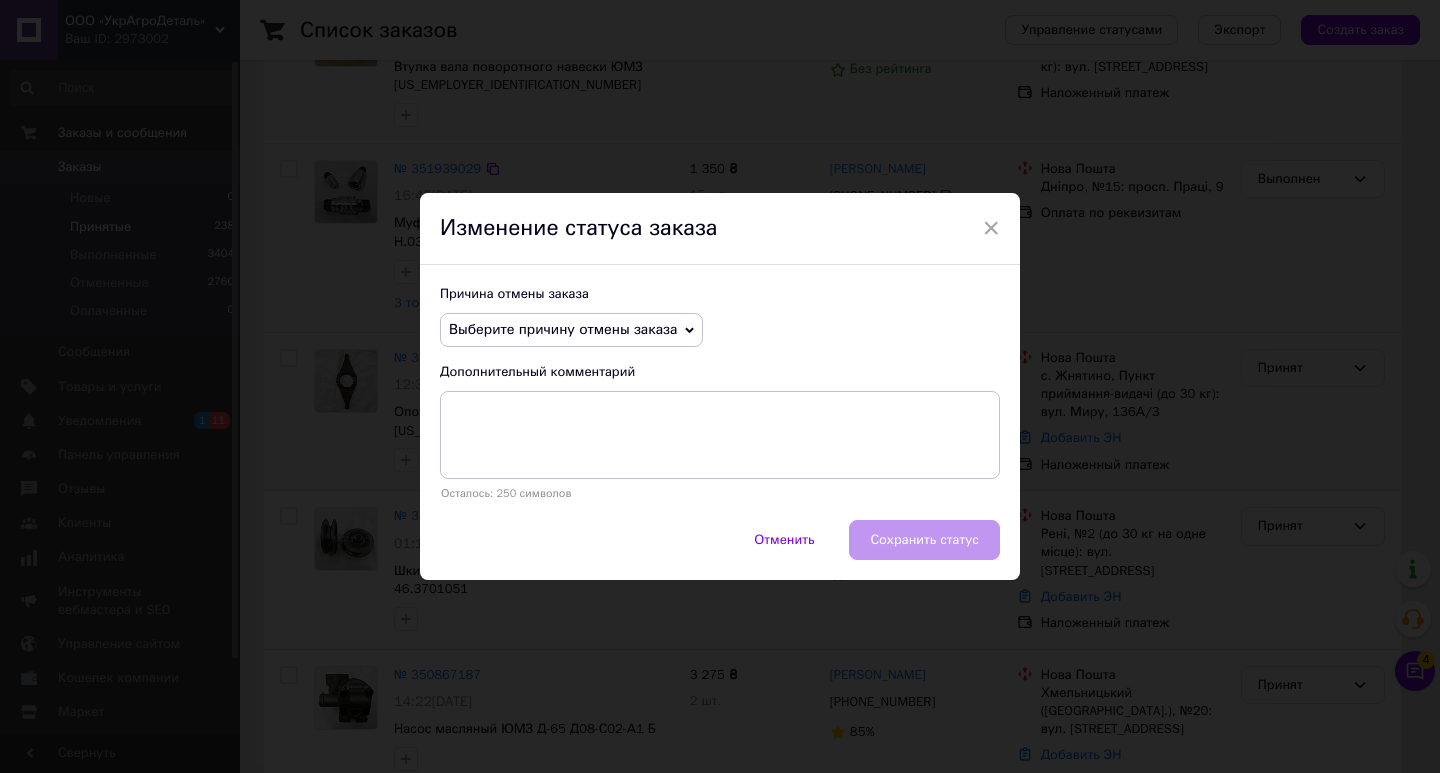 click on "Выберите причину отмены заказа" at bounding box center (563, 329) 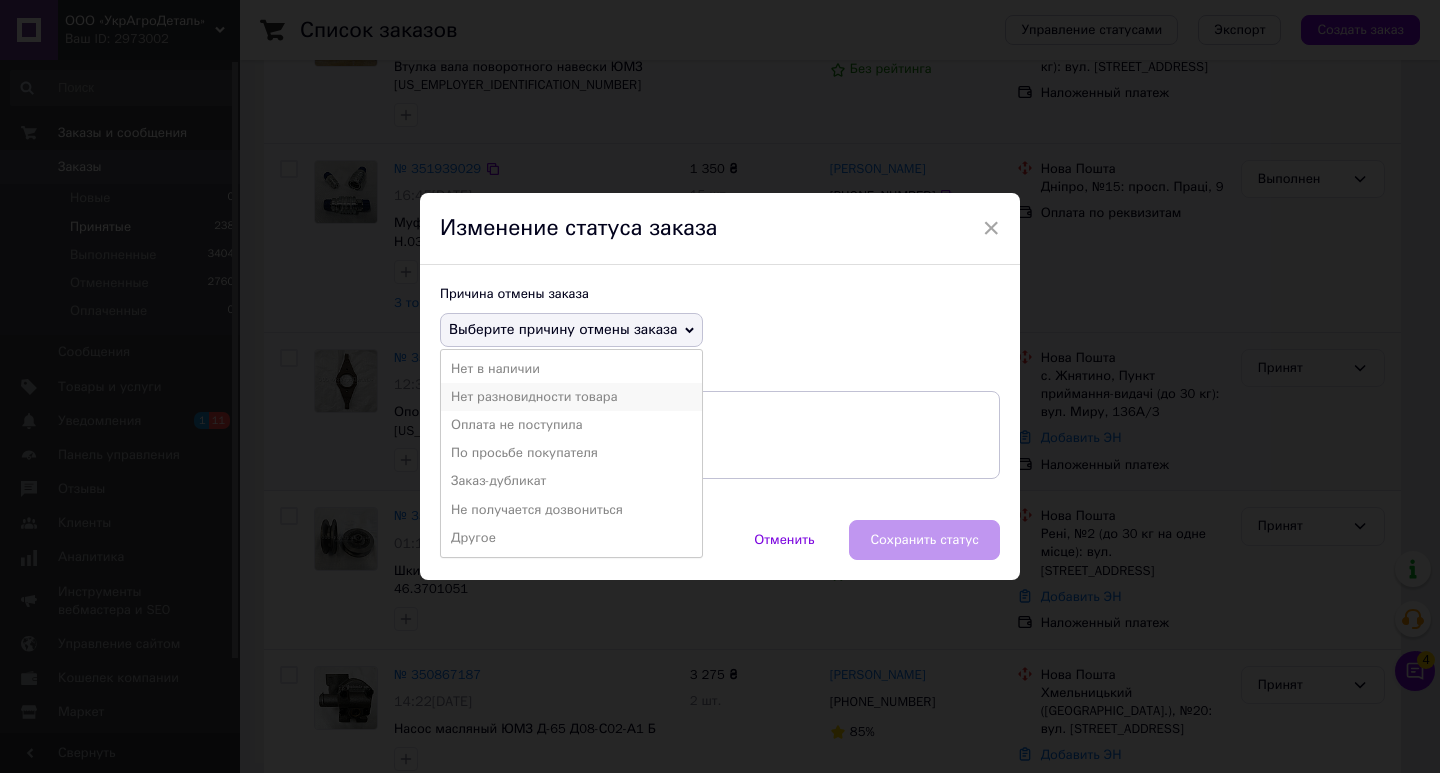 click on "Нет разновидности товара" at bounding box center [571, 397] 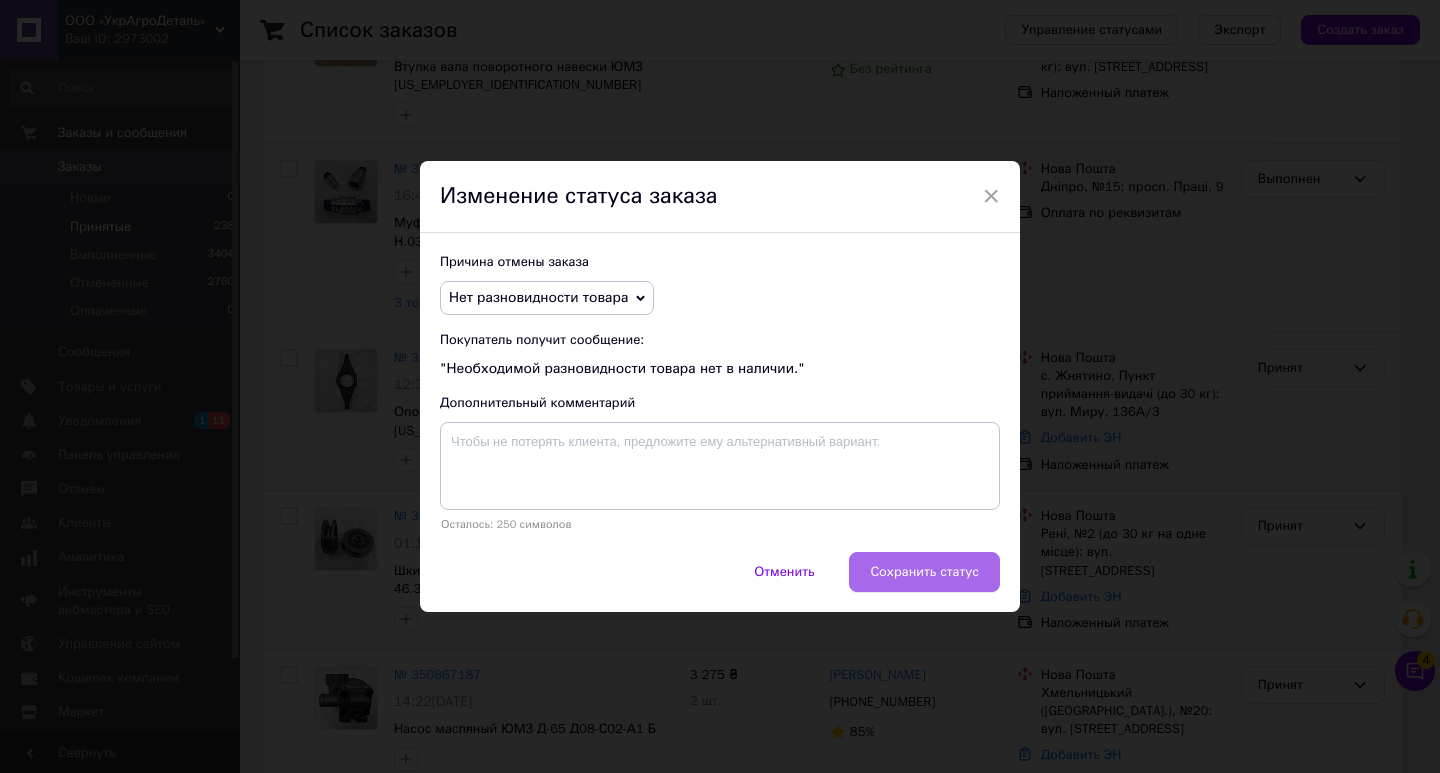 click on "Сохранить статус" at bounding box center (924, 572) 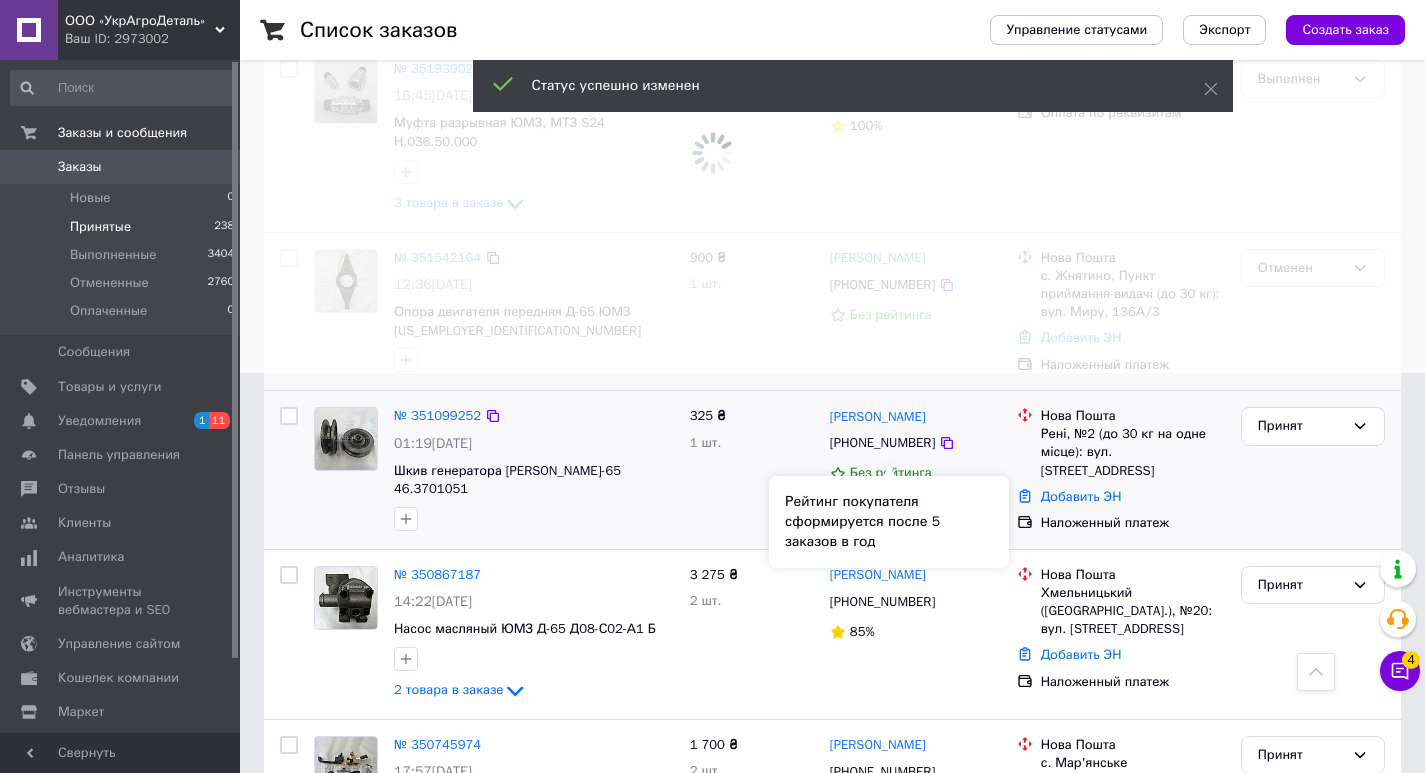 scroll, scrollTop: 73, scrollLeft: 0, axis: vertical 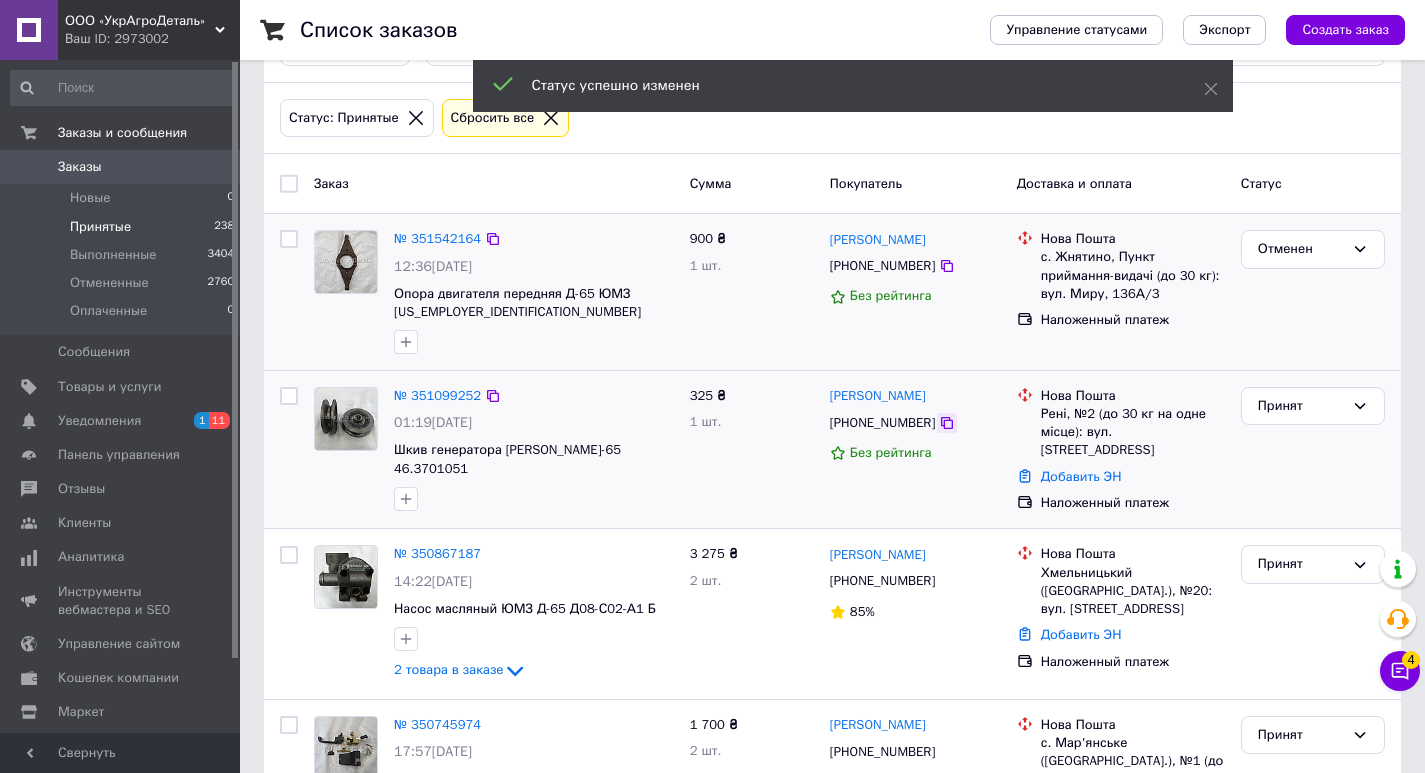 click 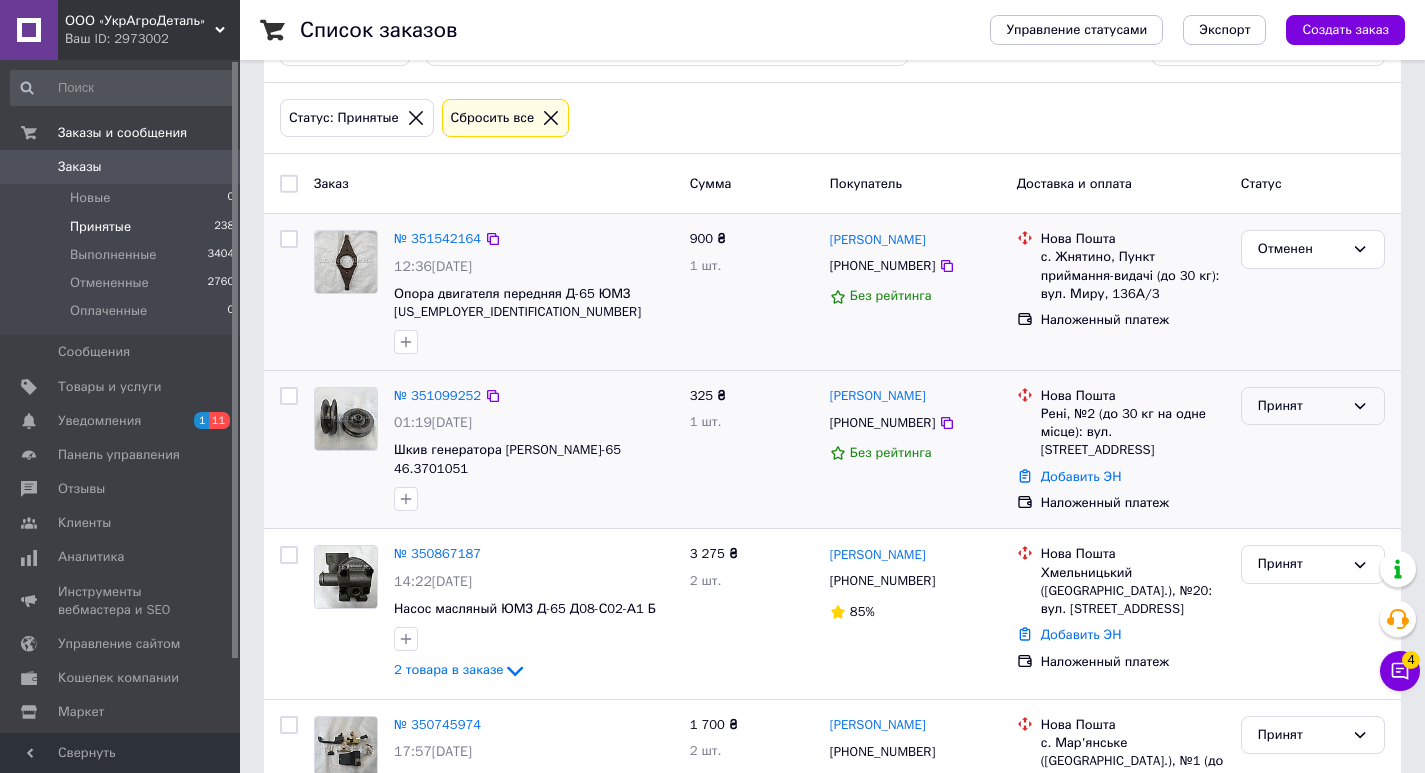 click on "Принят" at bounding box center [1301, 406] 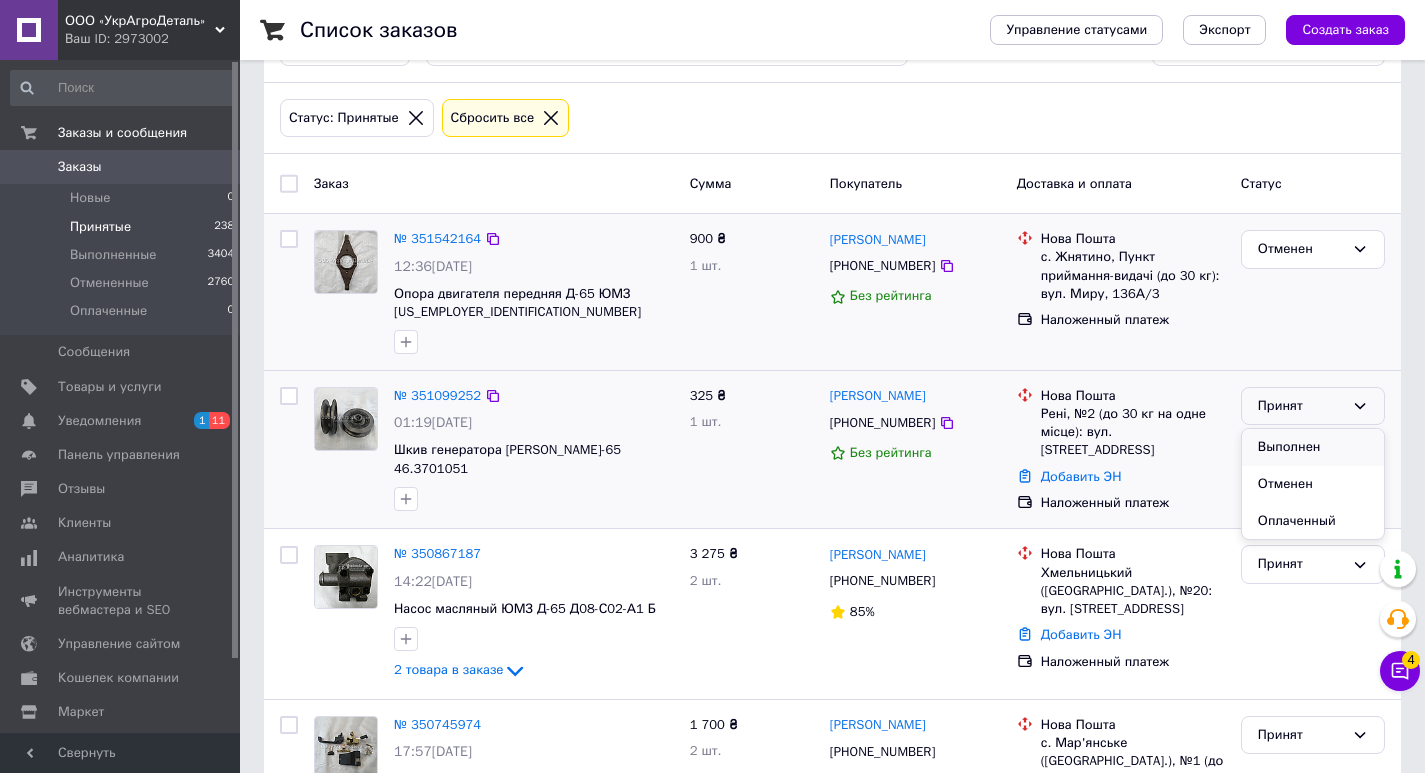 click on "Выполнен" at bounding box center [1313, 447] 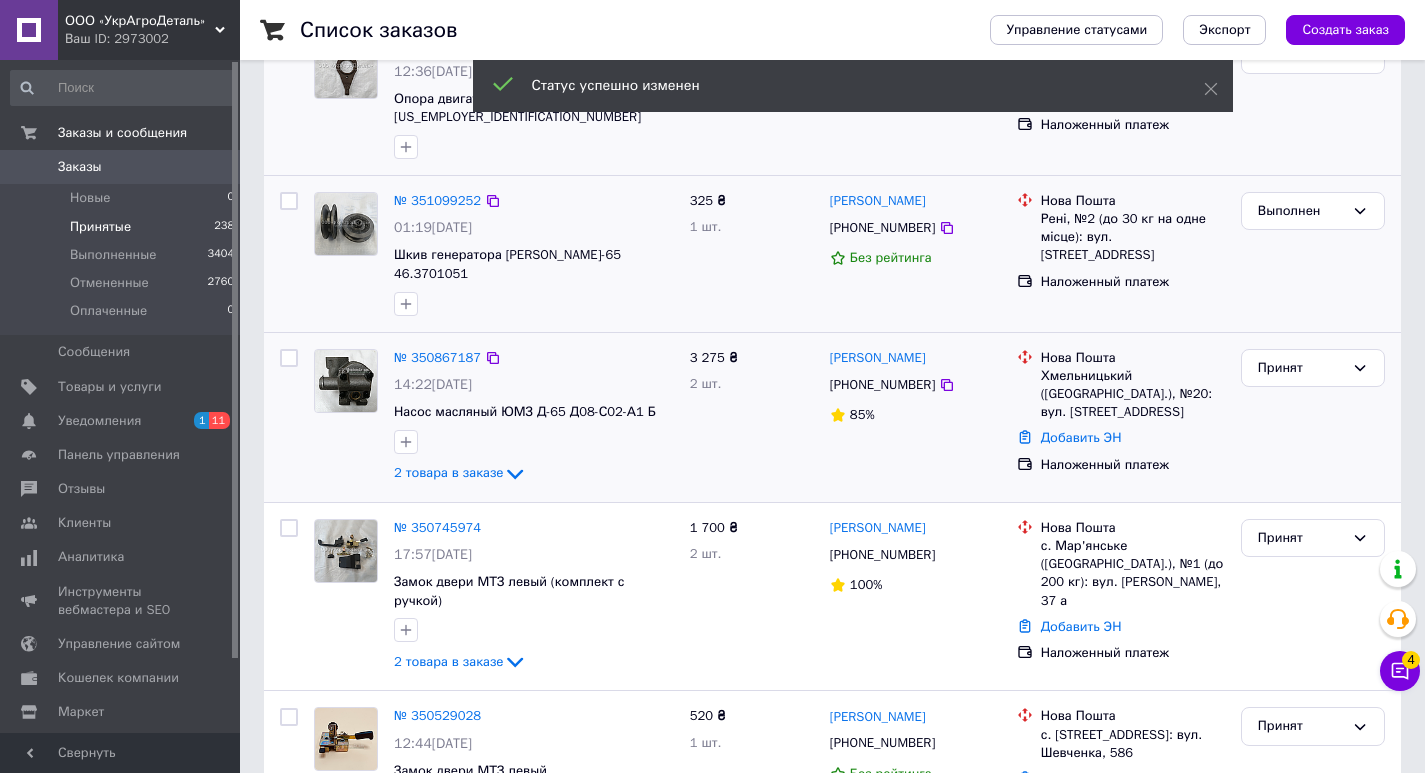 scroll, scrollTop: 273, scrollLeft: 0, axis: vertical 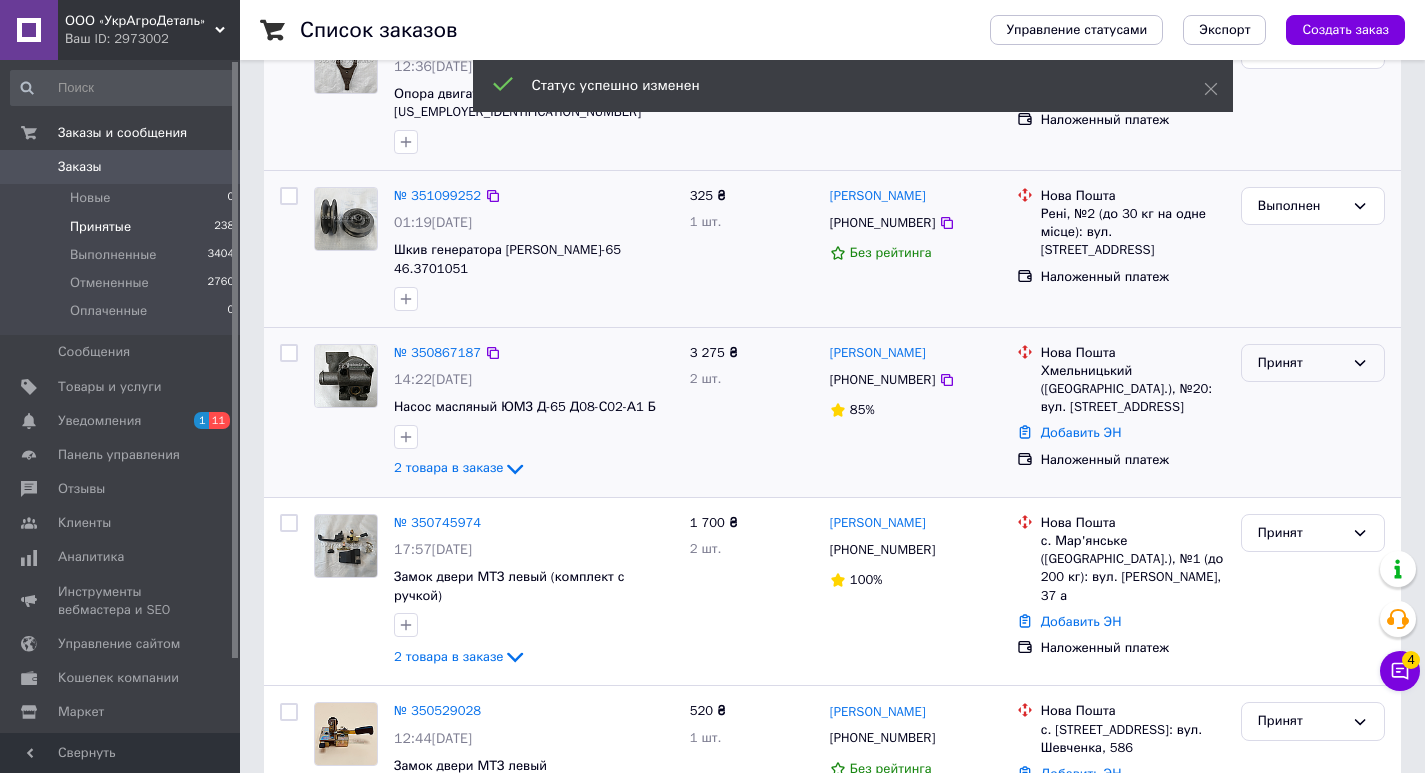 click on "Принят" at bounding box center (1301, 363) 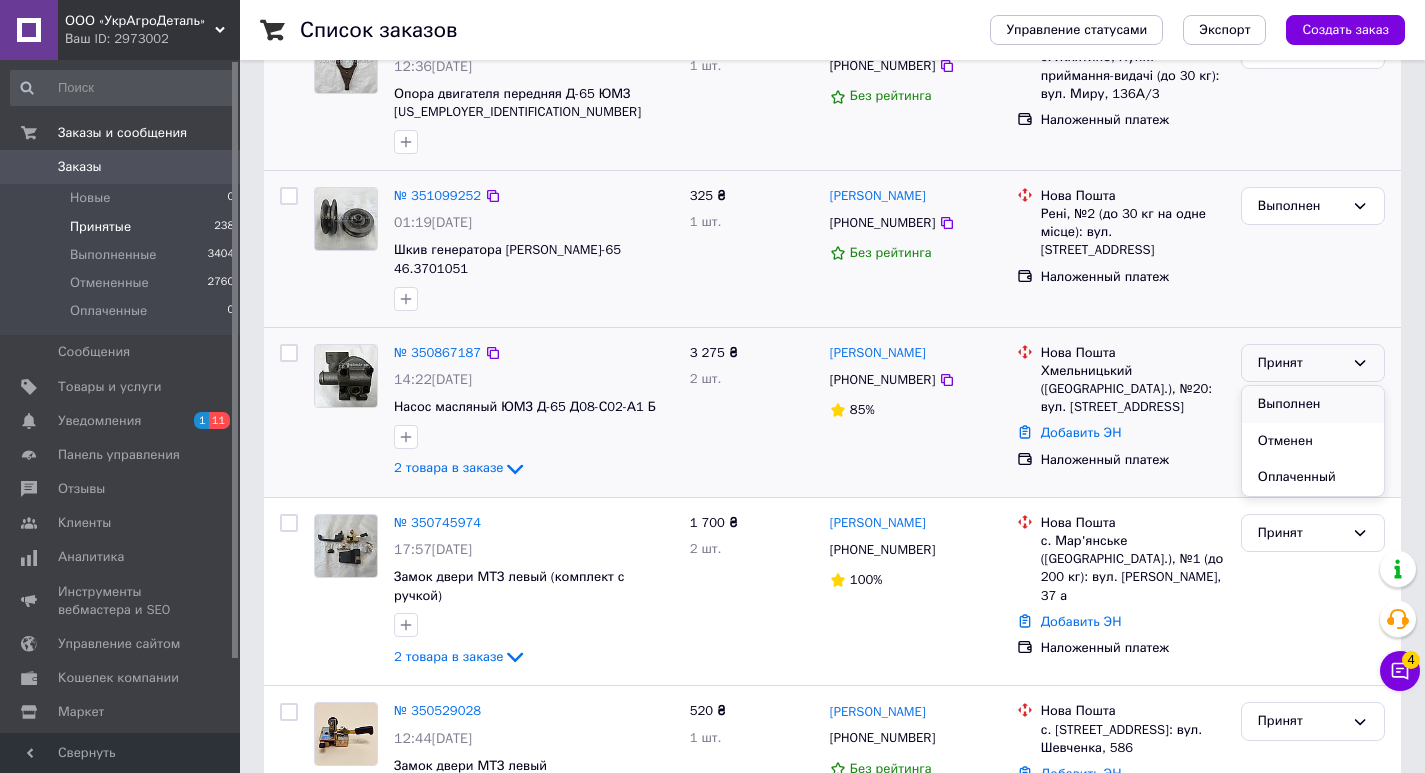 click on "Выполнен" at bounding box center [1313, 404] 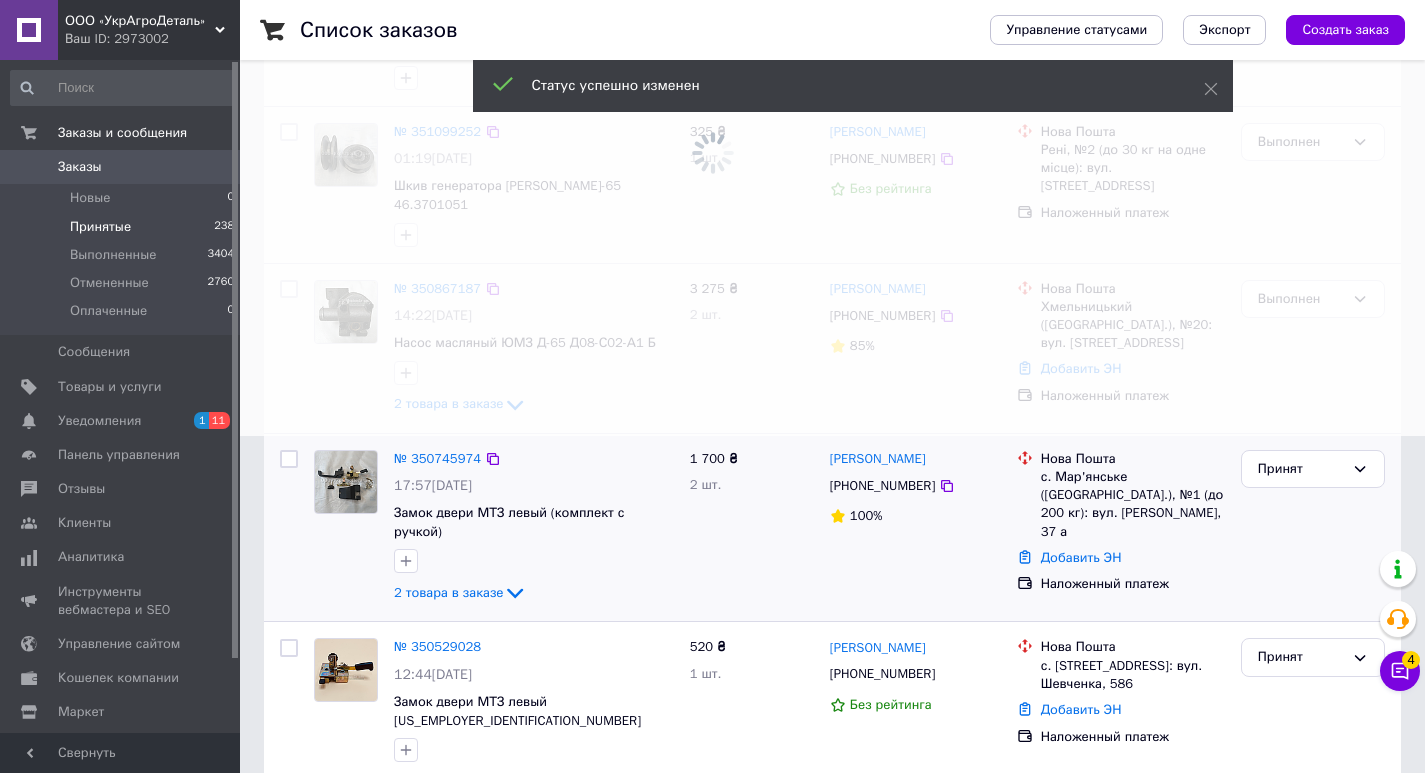 scroll, scrollTop: 373, scrollLeft: 0, axis: vertical 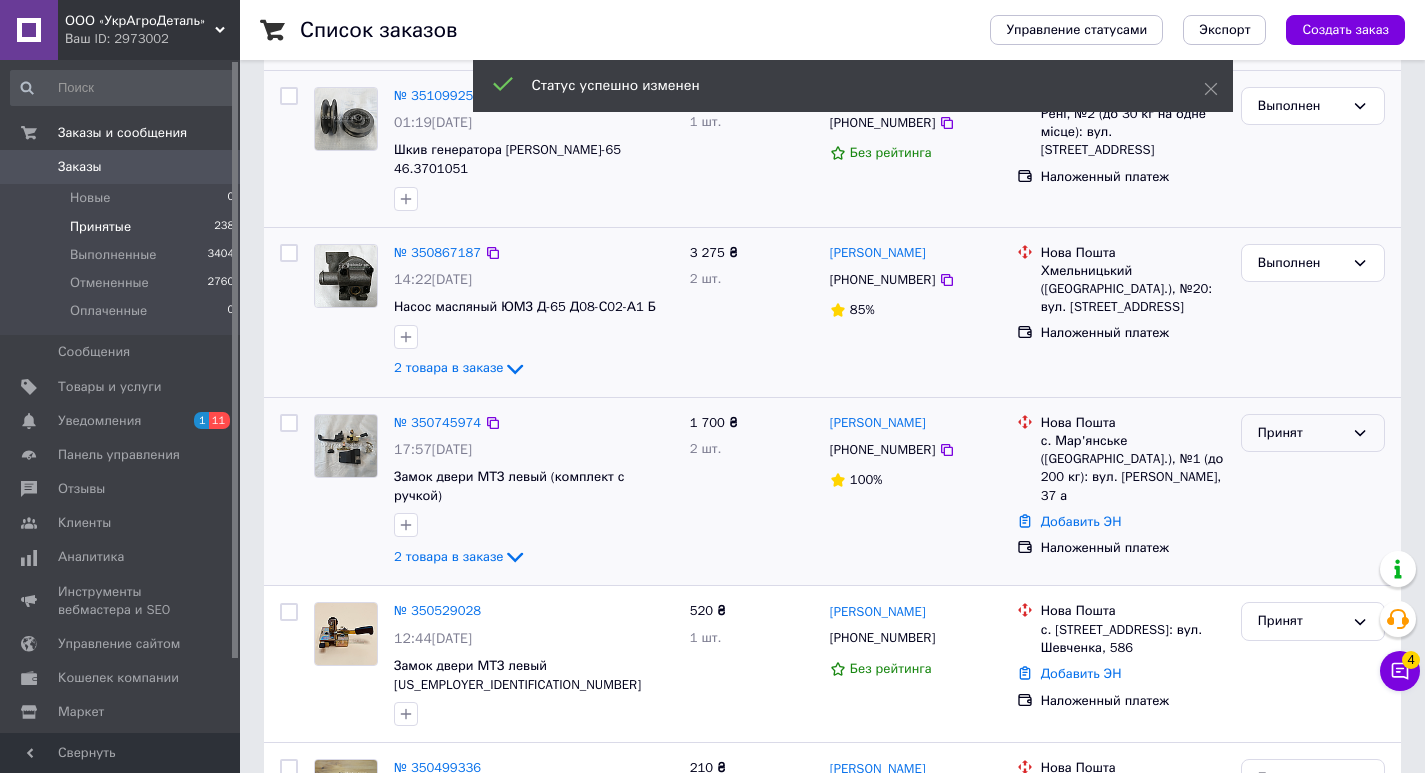 click on "Принят" at bounding box center (1301, 433) 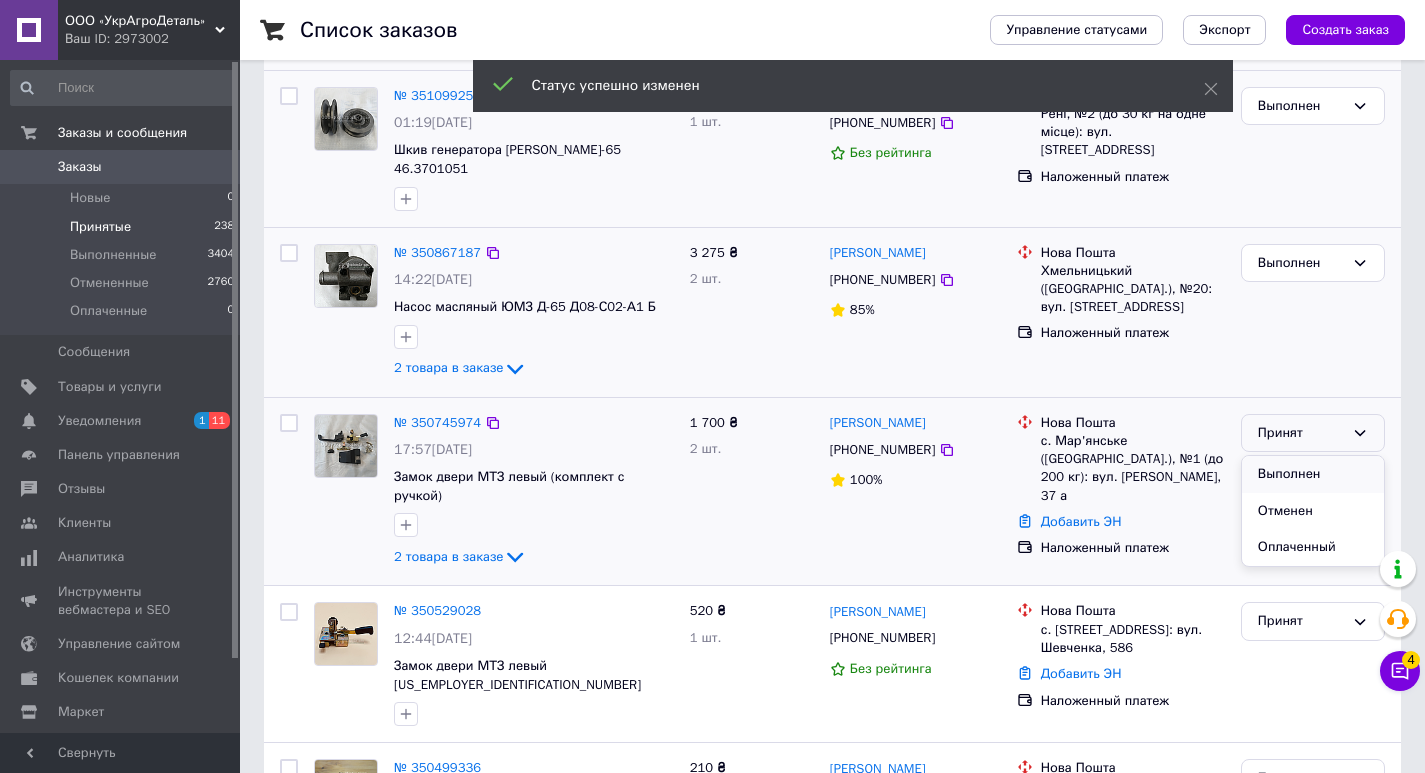 click on "Выполнен" at bounding box center [1313, 474] 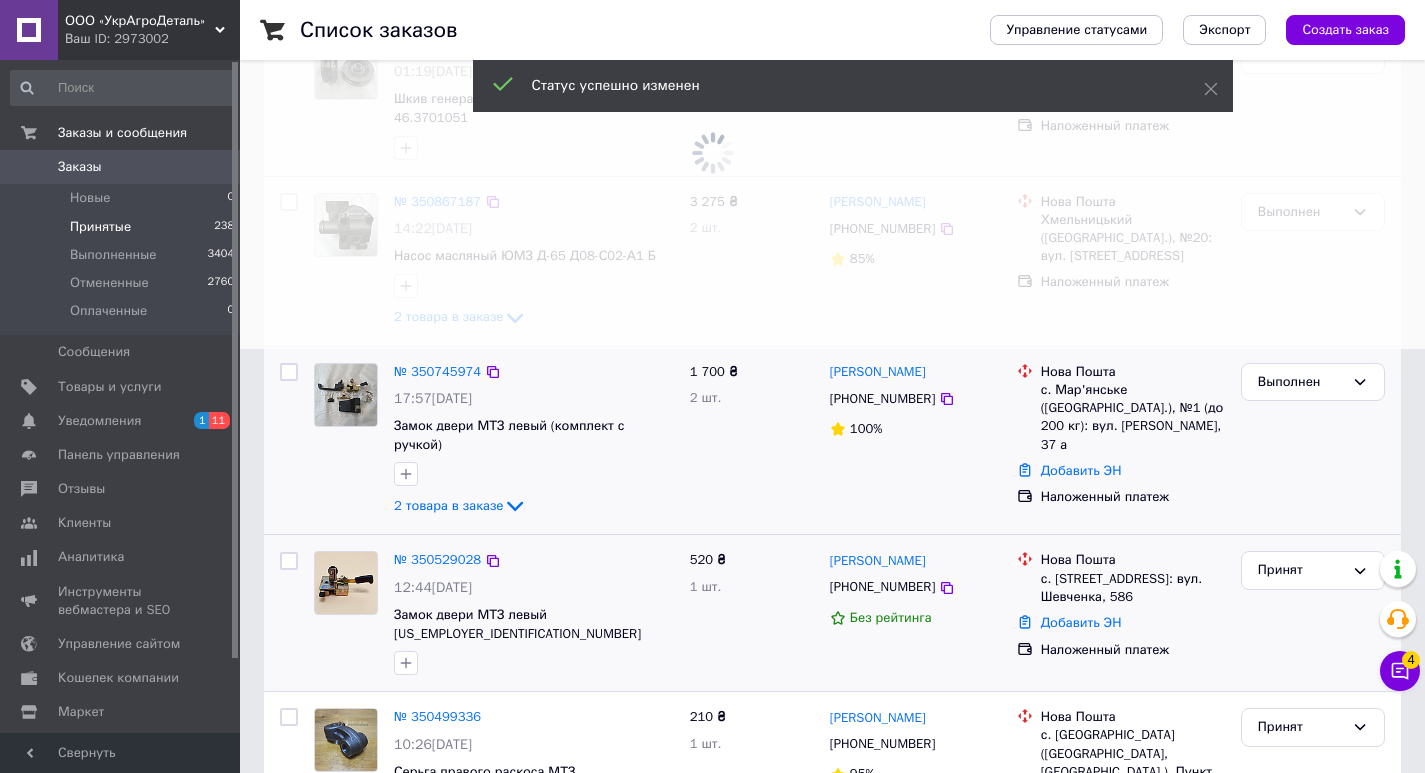 scroll, scrollTop: 473, scrollLeft: 0, axis: vertical 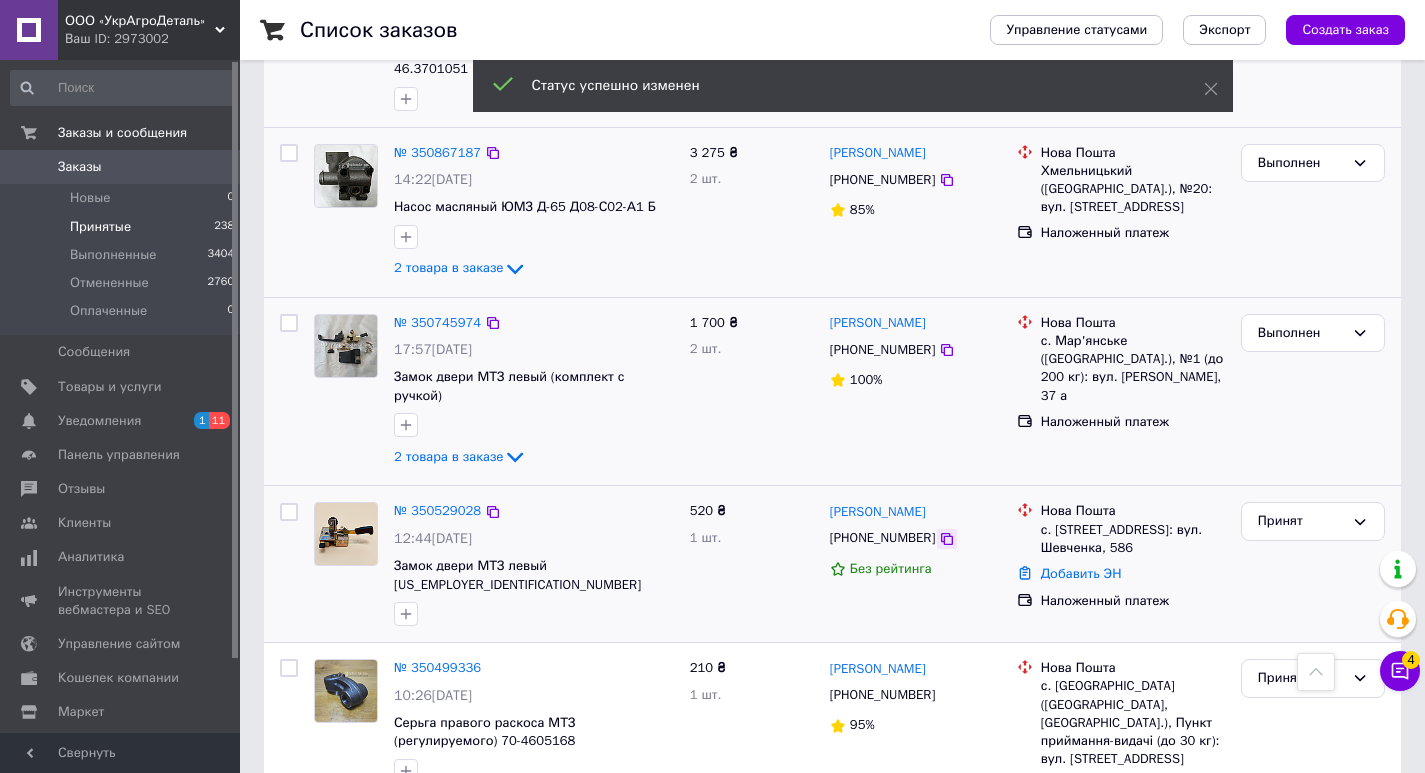 click 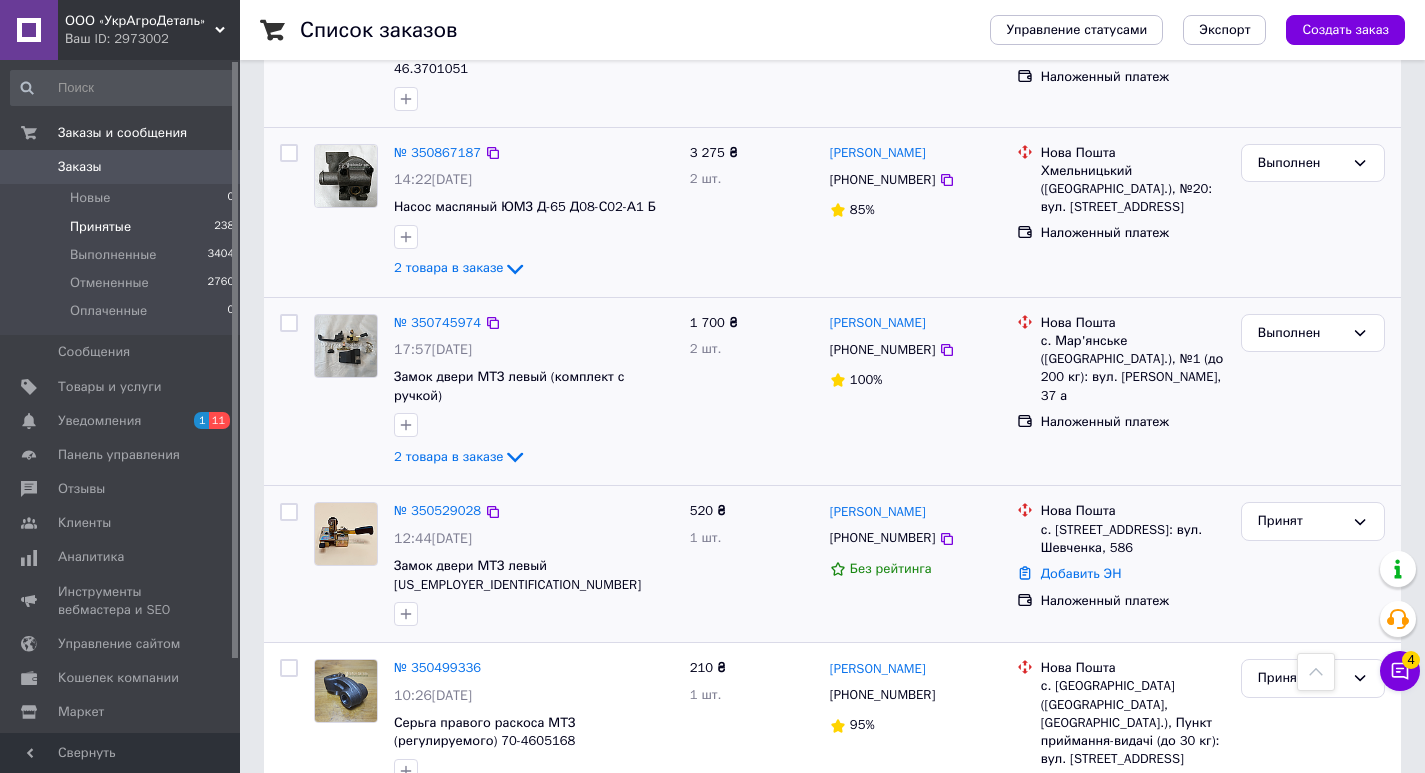 scroll, scrollTop: 573, scrollLeft: 0, axis: vertical 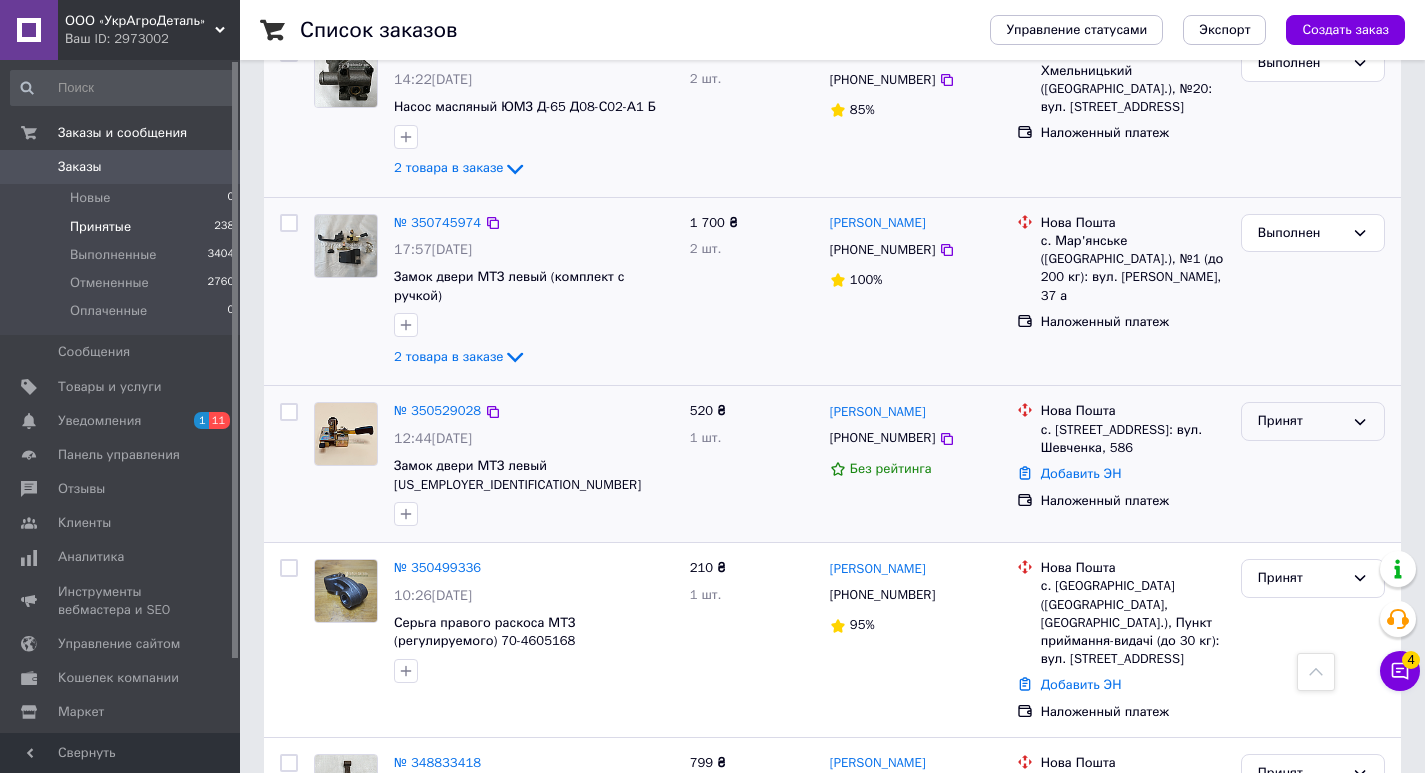 click on "Принят" at bounding box center (1313, 421) 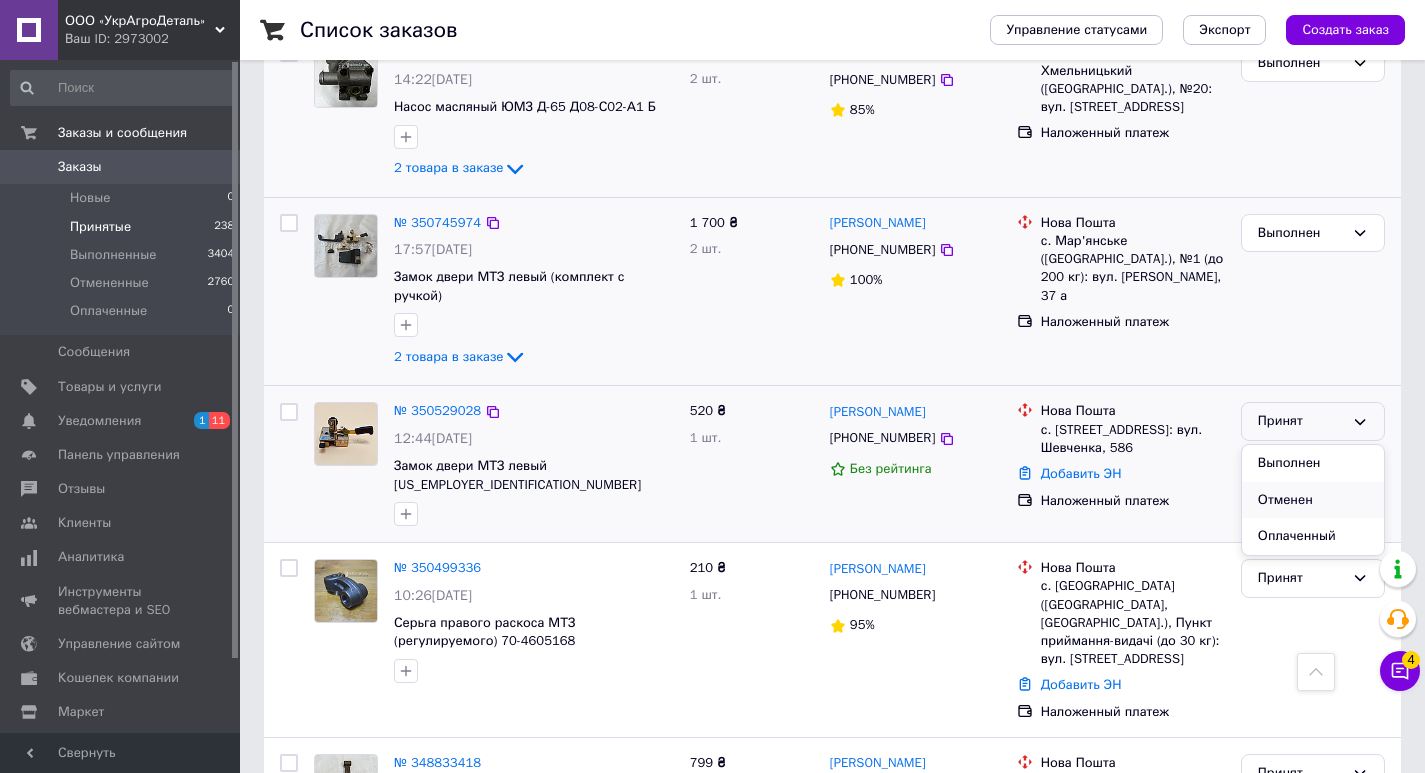 click on "Отменен" at bounding box center (1313, 500) 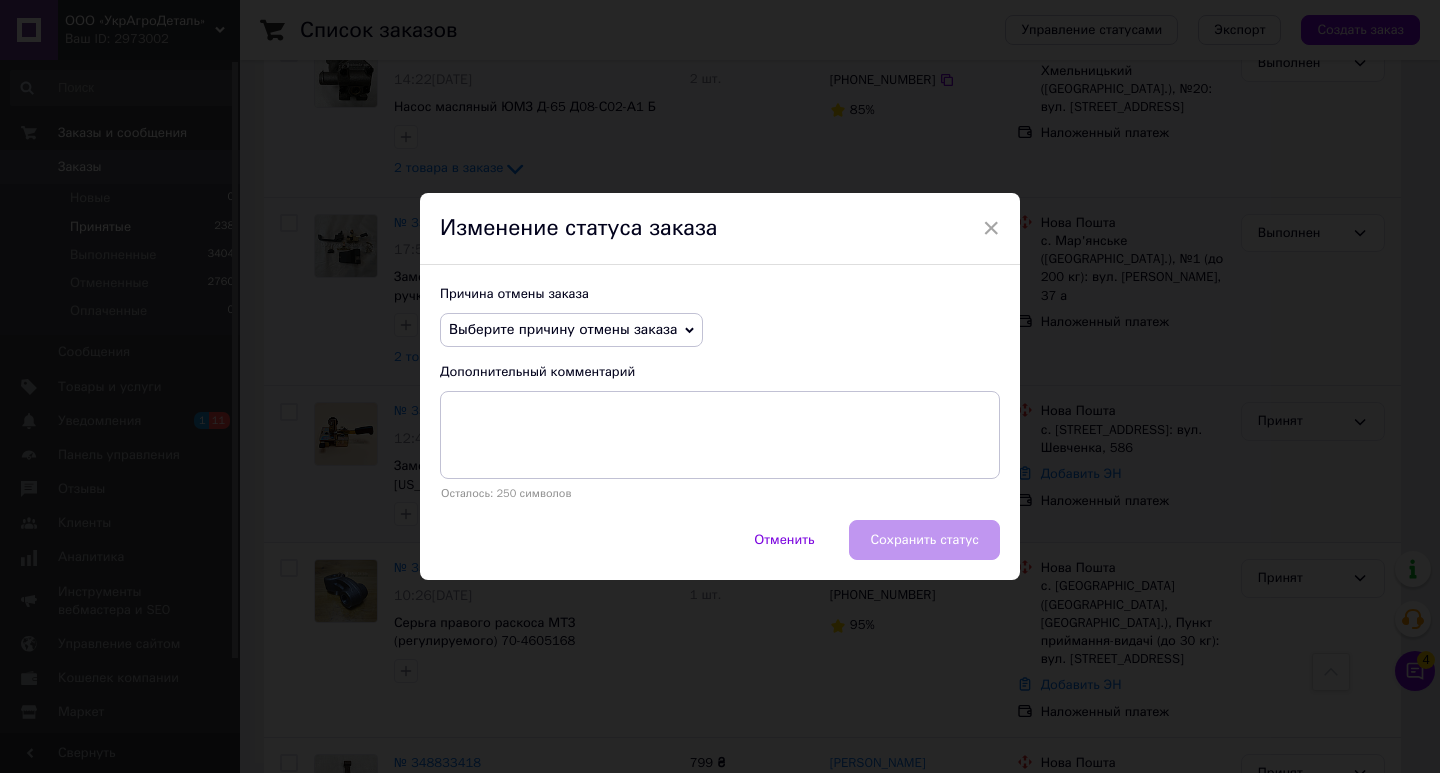 click on "Выберите причину отмены заказа" at bounding box center [563, 329] 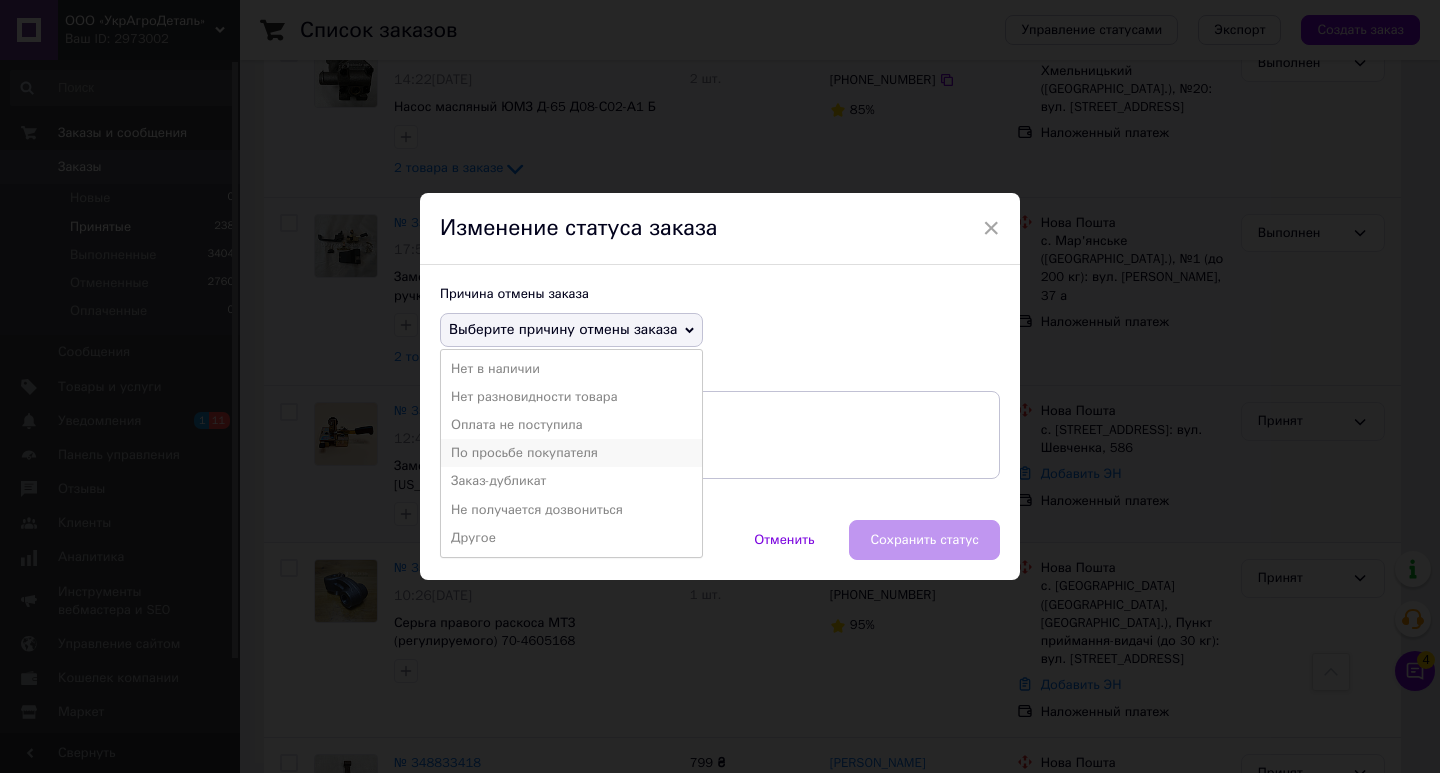 click on "По просьбе покупателя" at bounding box center (571, 453) 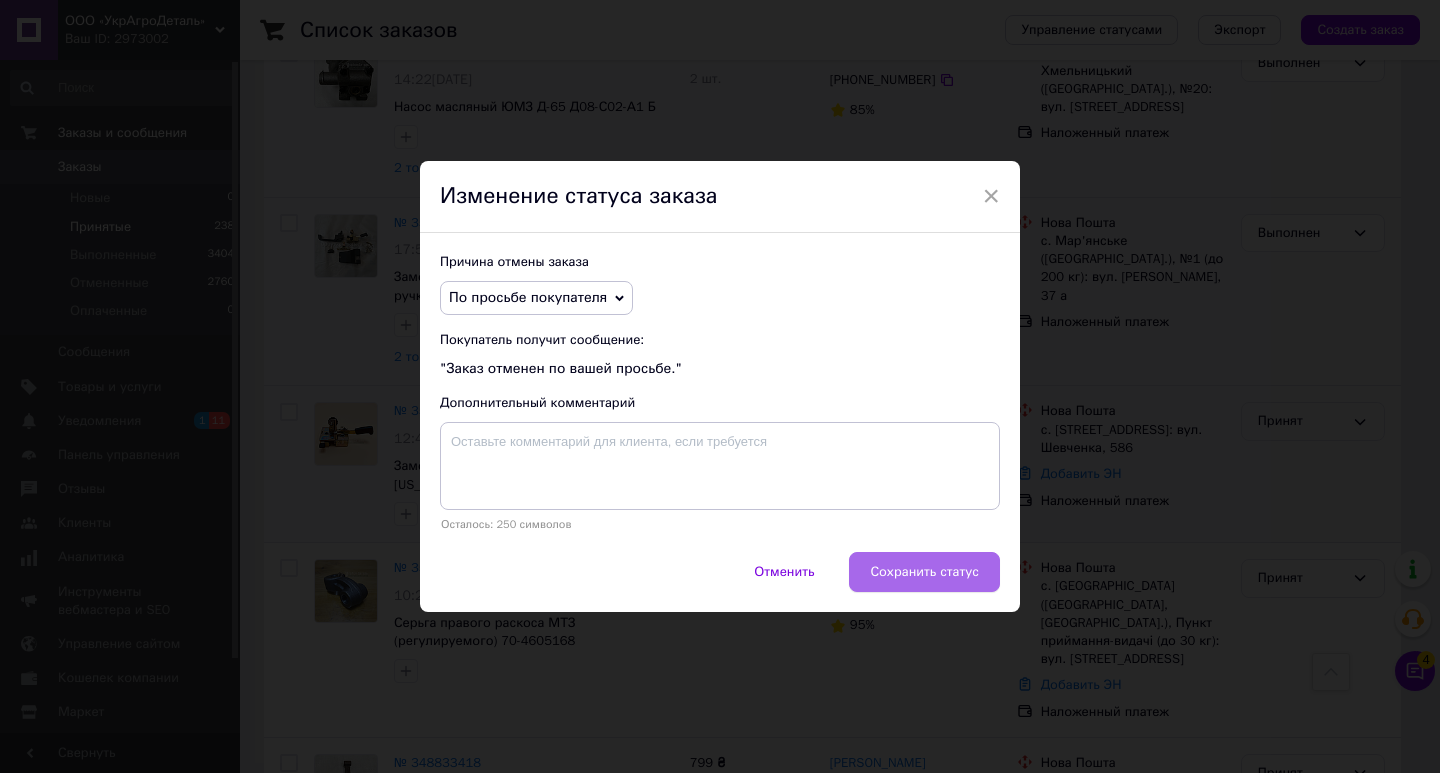 click on "Сохранить статус" at bounding box center (924, 572) 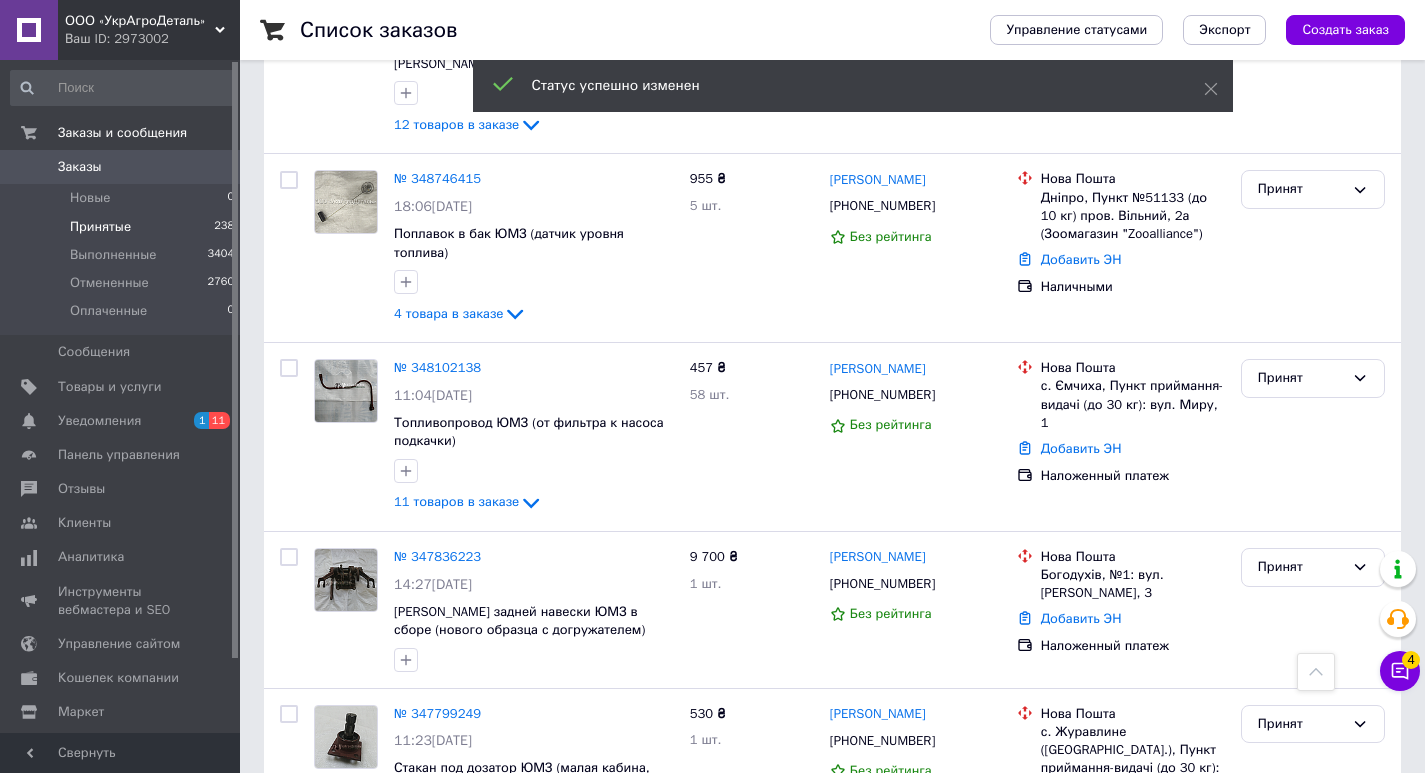 scroll, scrollTop: 19, scrollLeft: 0, axis: vertical 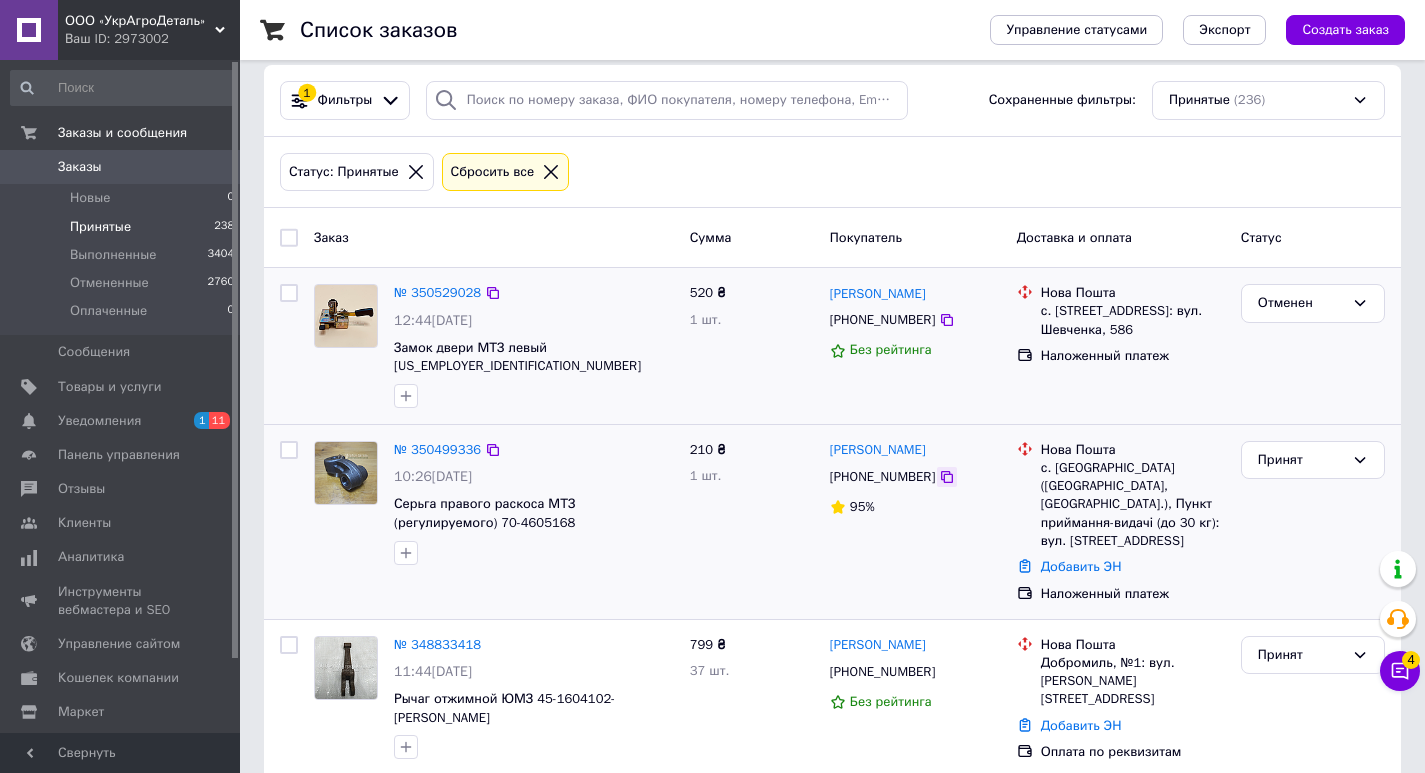 click 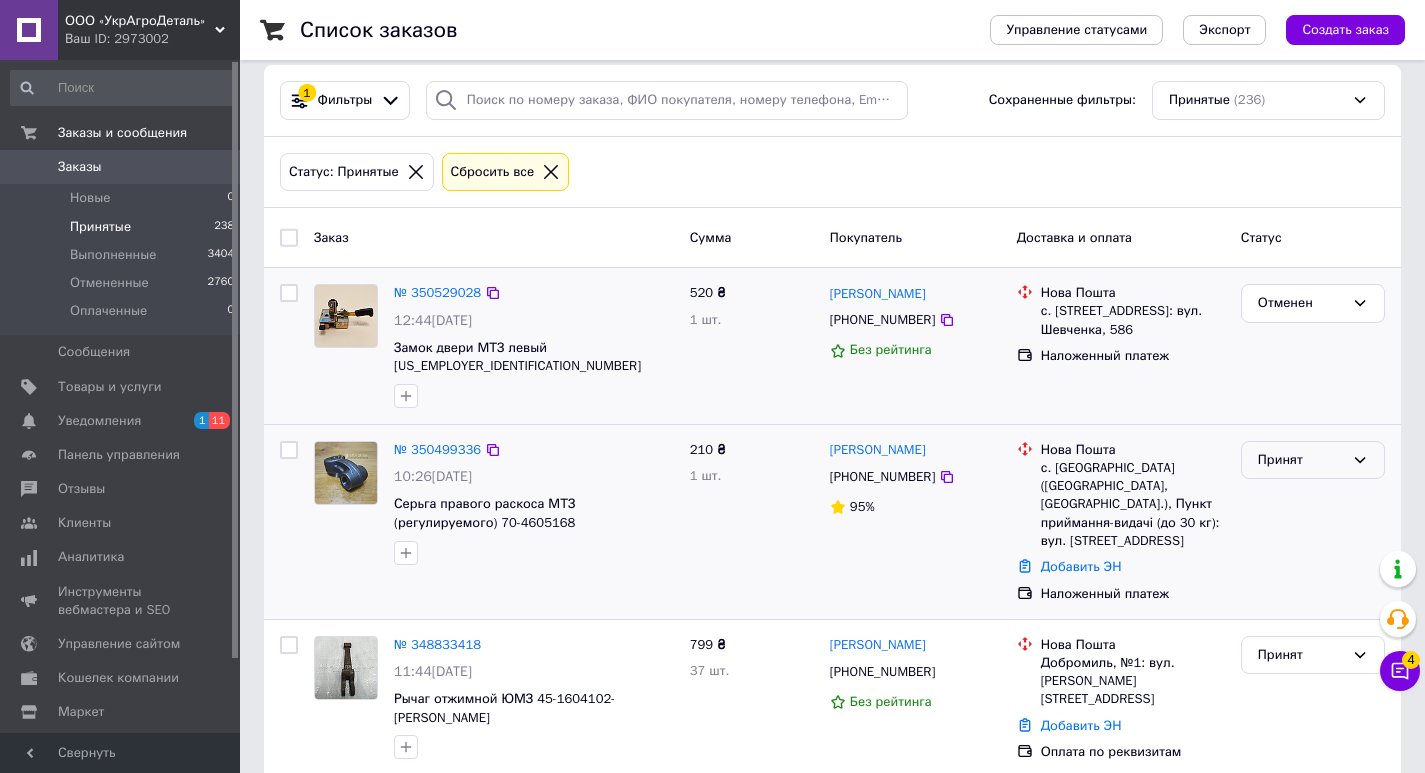 click on "Принят" at bounding box center [1301, 460] 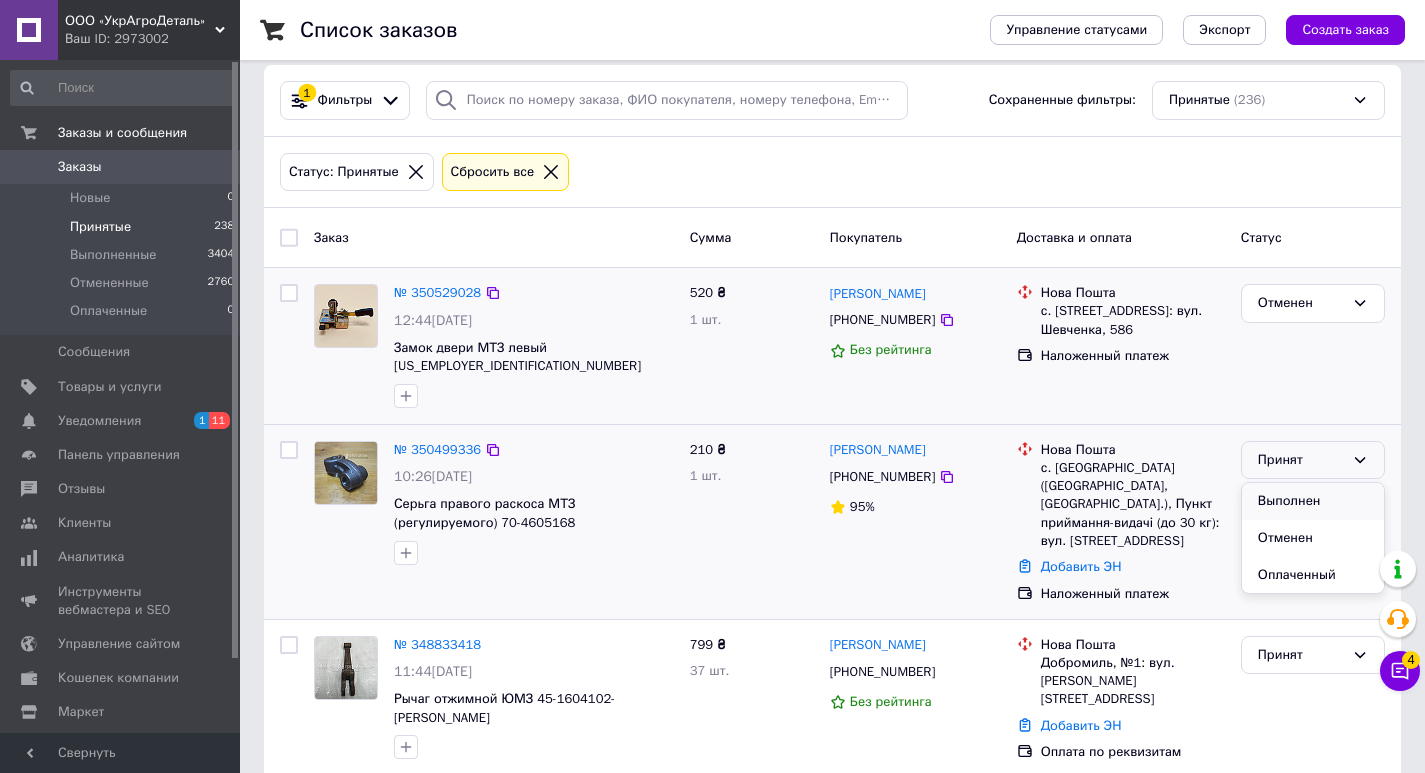 click on "Выполнен" at bounding box center (1313, 501) 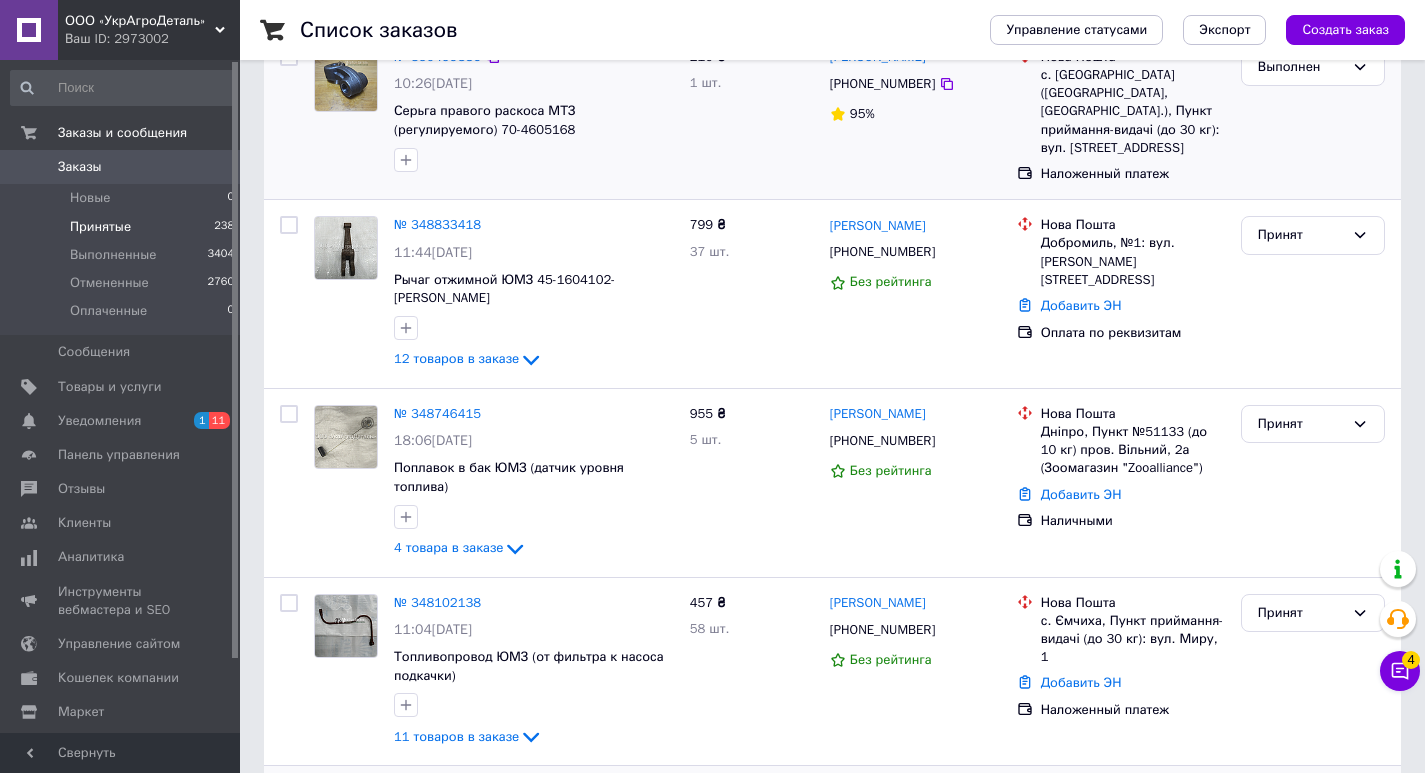 scroll, scrollTop: 0, scrollLeft: 0, axis: both 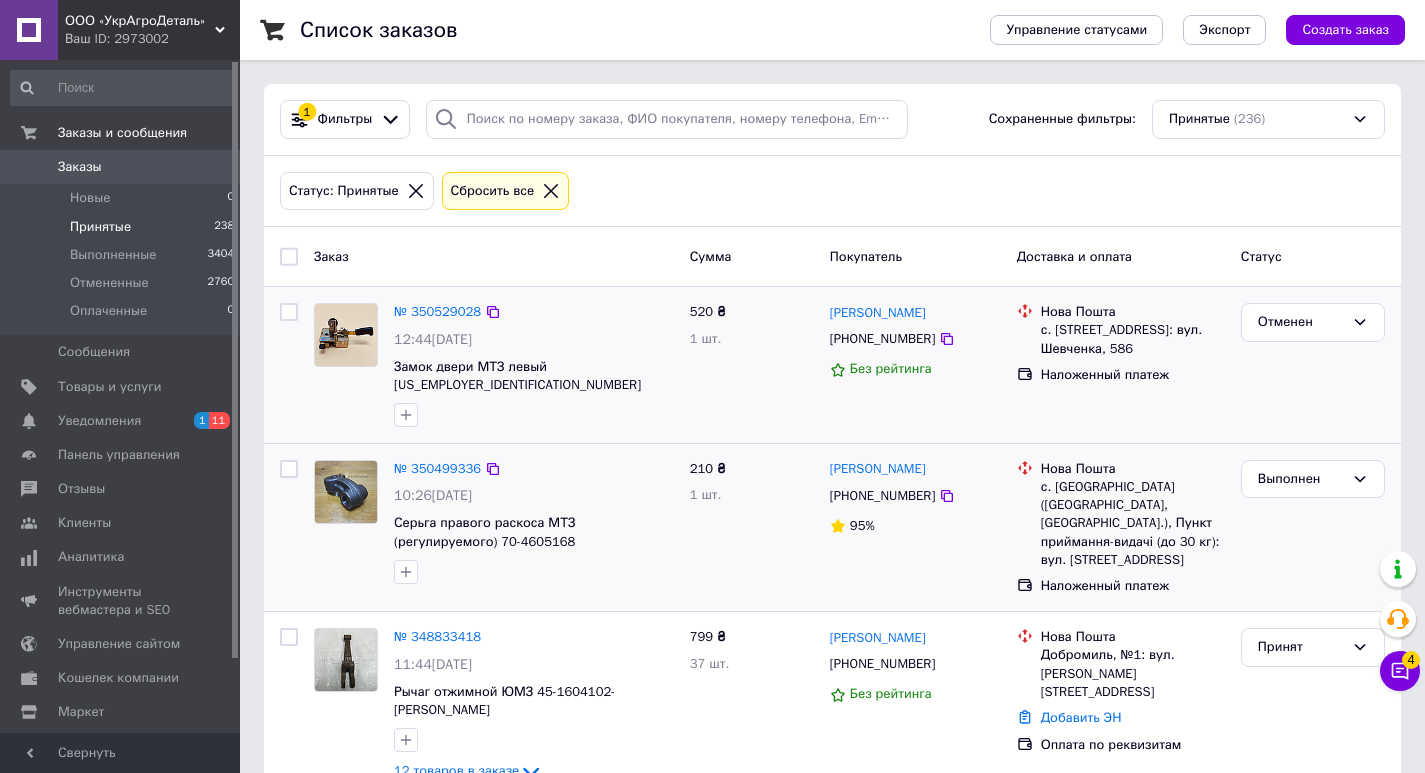 click at bounding box center (289, 257) 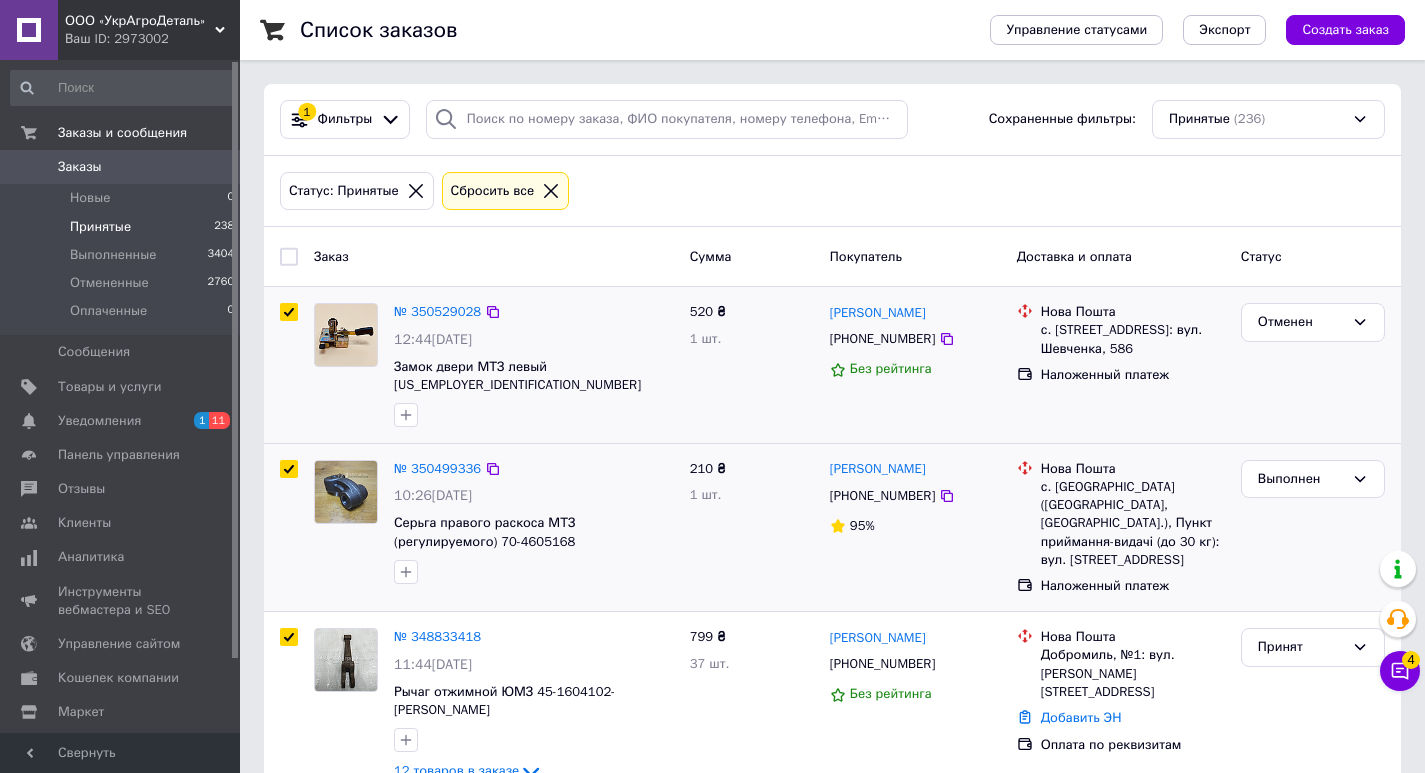 checkbox on "true" 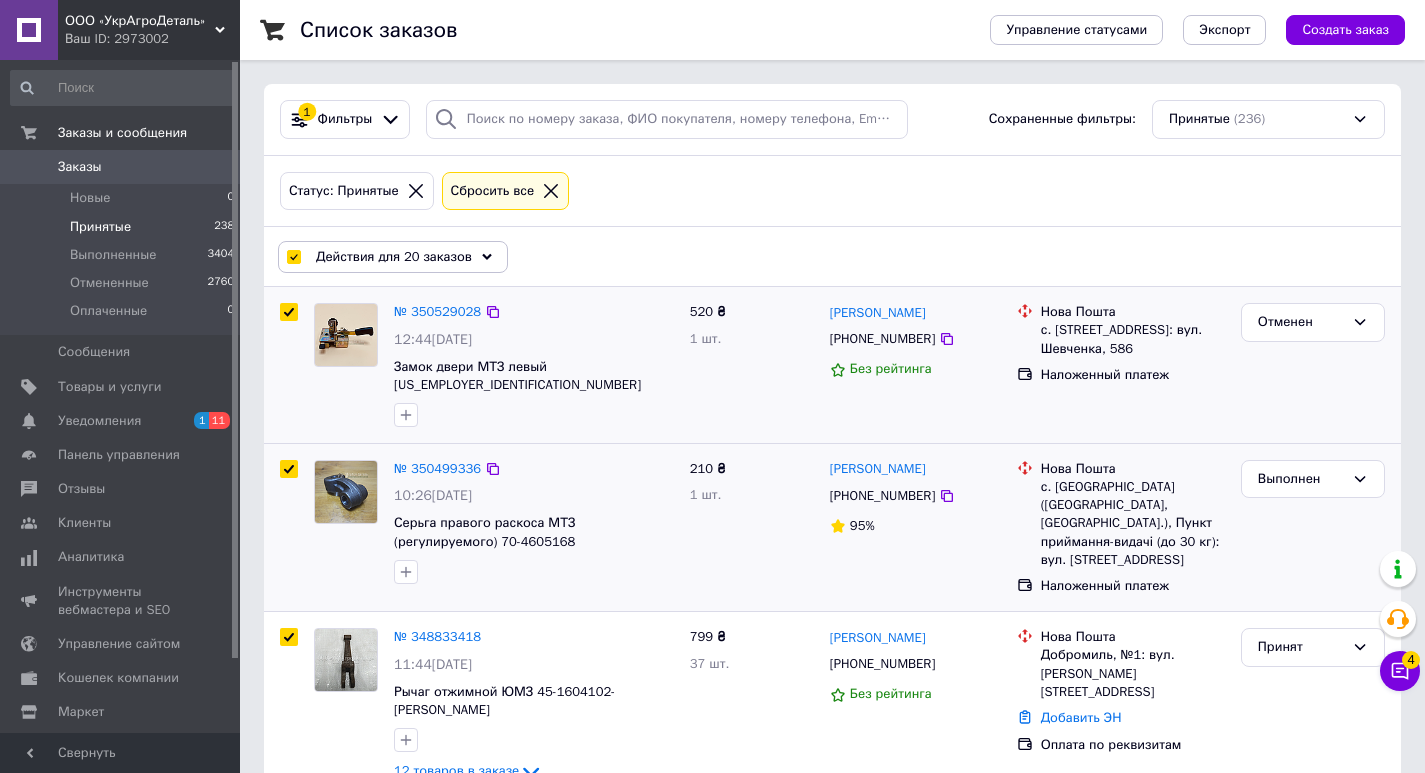 click 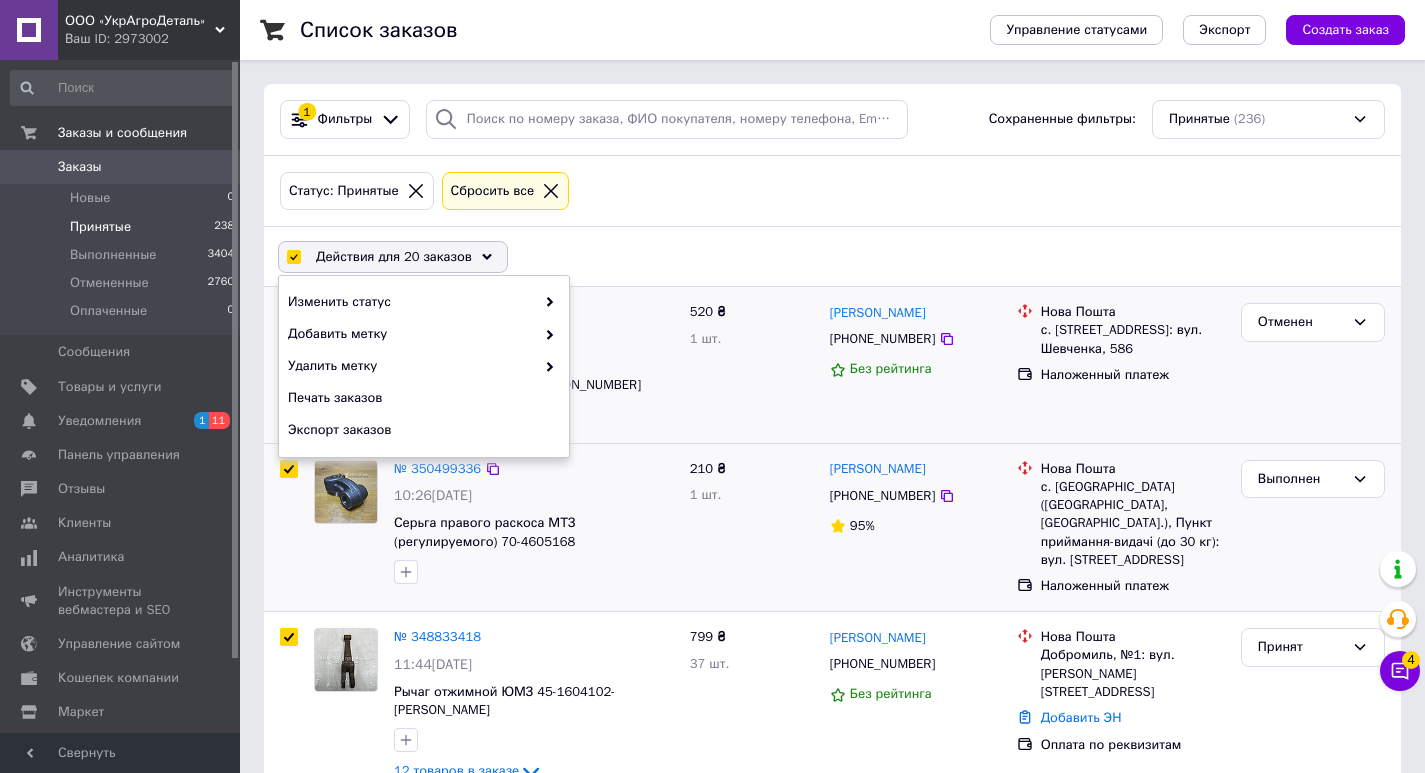 click on "Действия для 20 заказов Выбрать все 232 заказов Выбраны все 232 заказов Отменить выбранные Изменить статус Добавить метку Удалить метку Печать заказов Экспорт заказов" at bounding box center [832, 257] 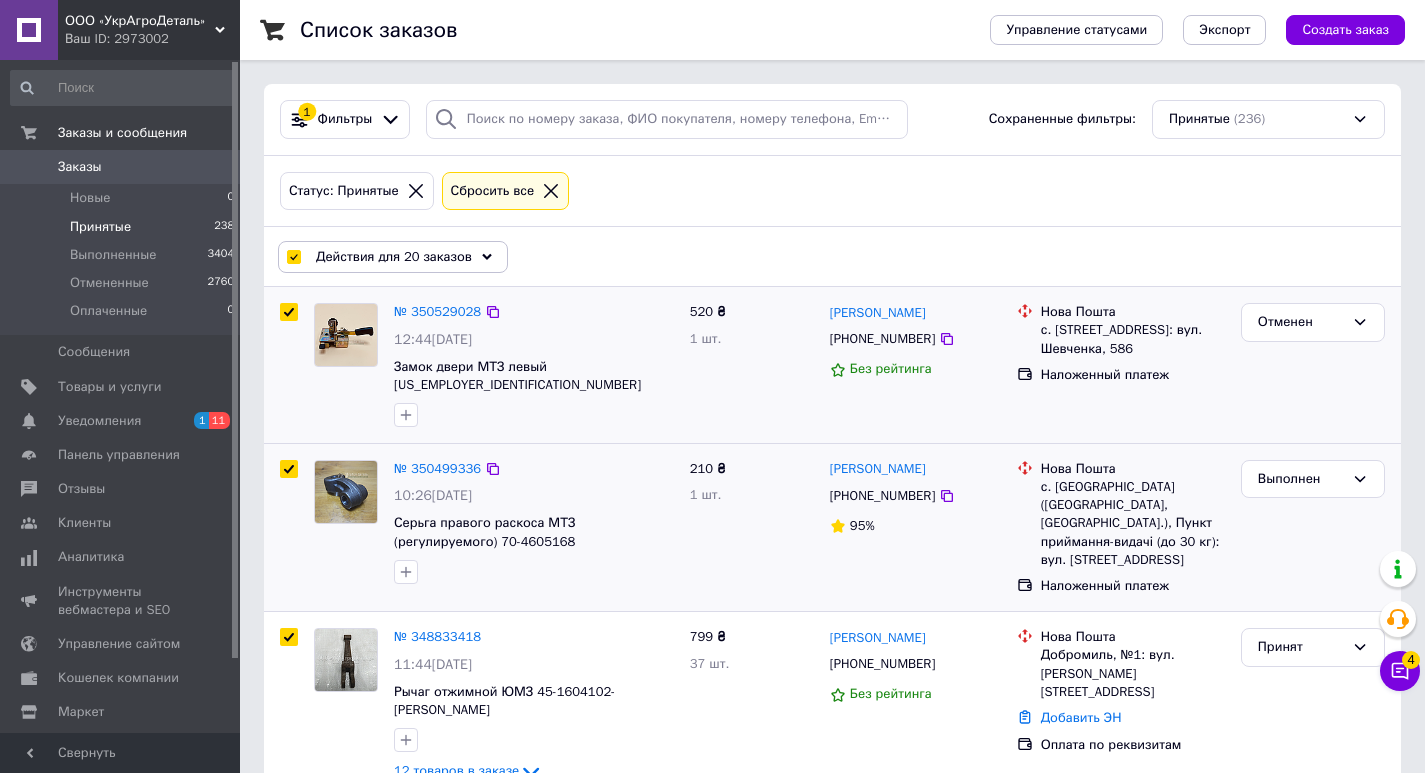 click on "Действия для 20 заказов" at bounding box center (393, 257) 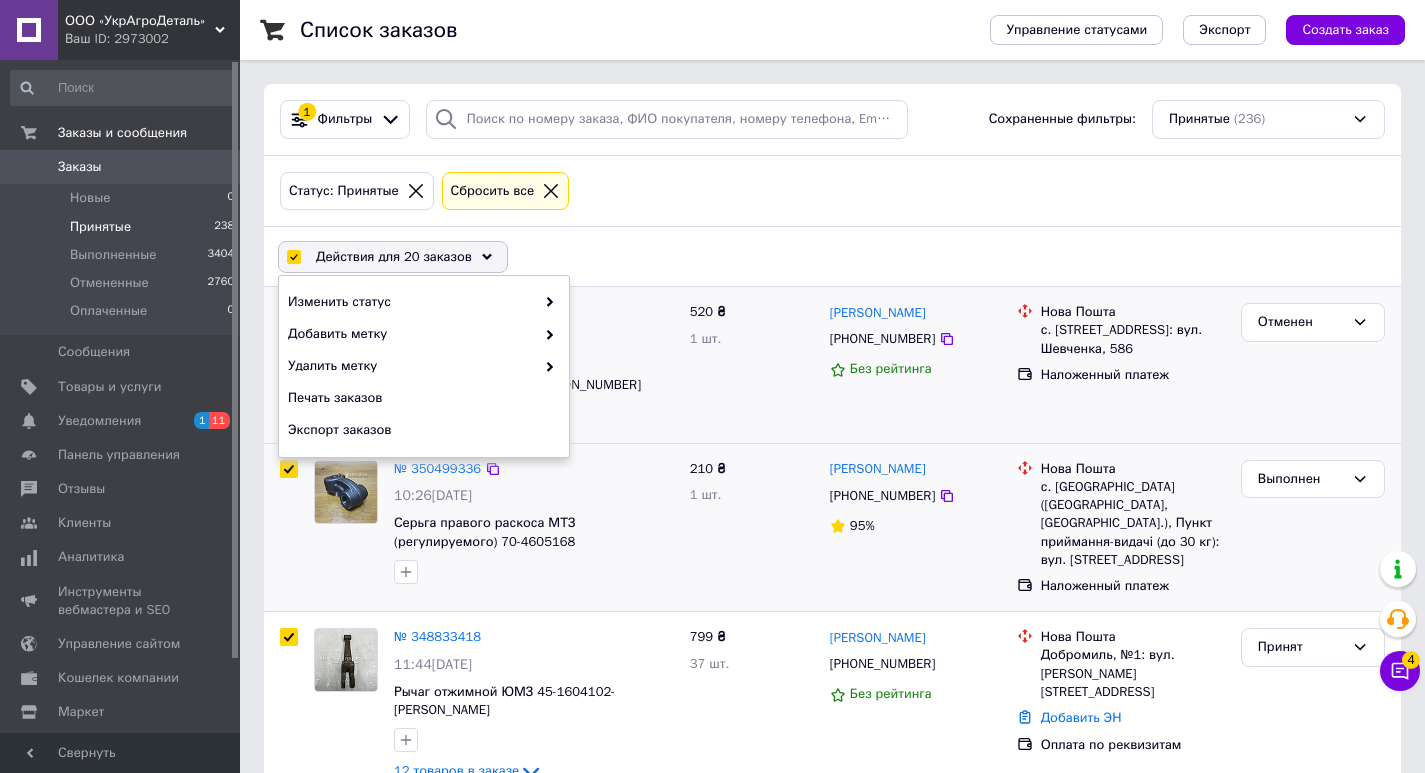 click at bounding box center (293, 257) 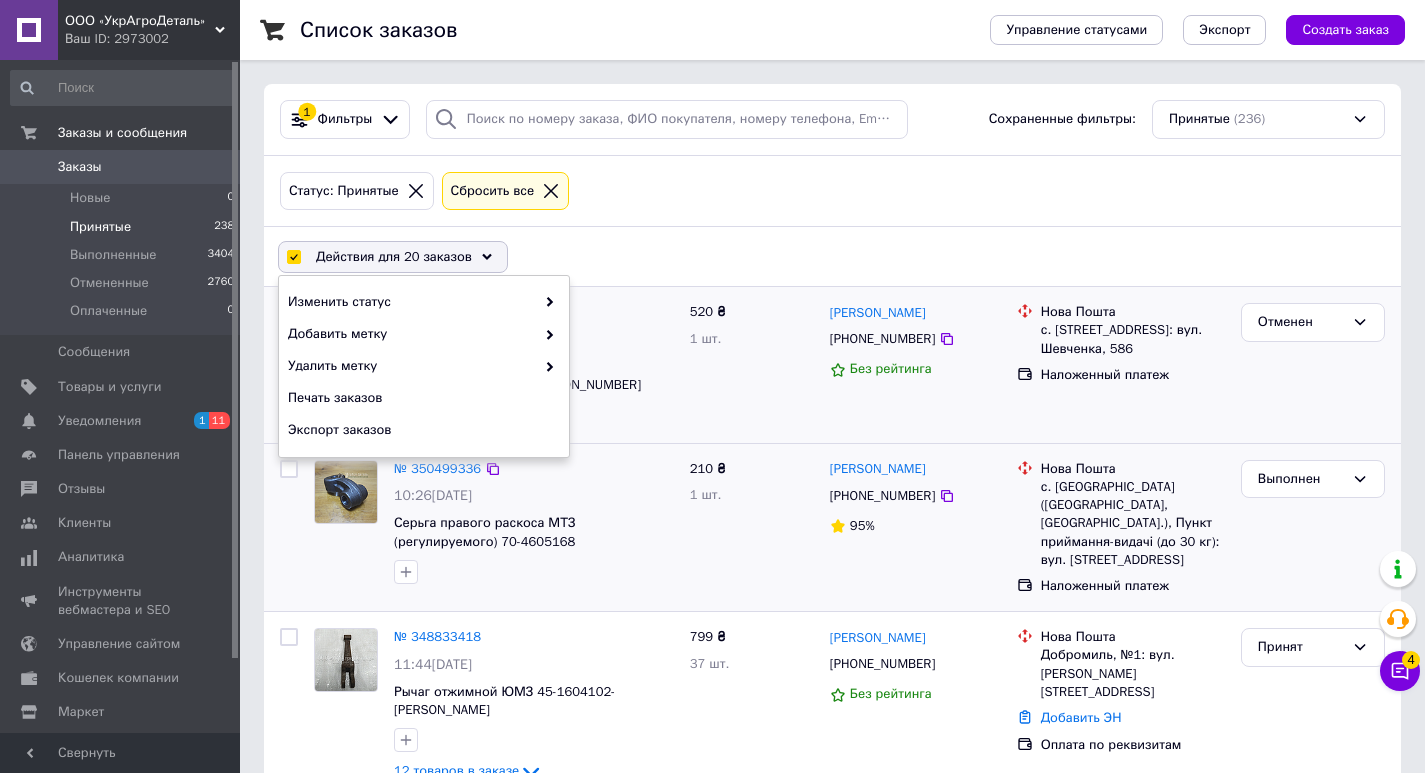 checkbox on "false" 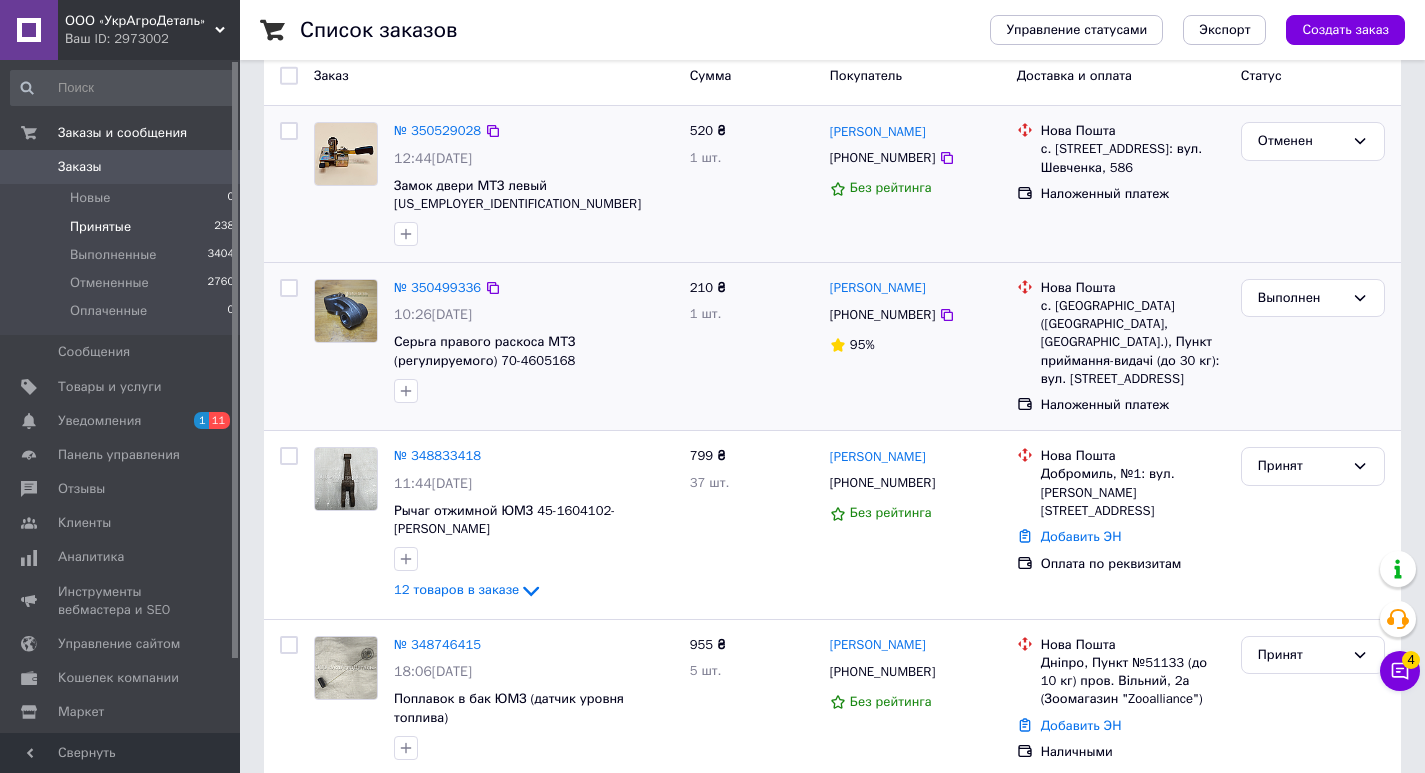 scroll, scrollTop: 200, scrollLeft: 0, axis: vertical 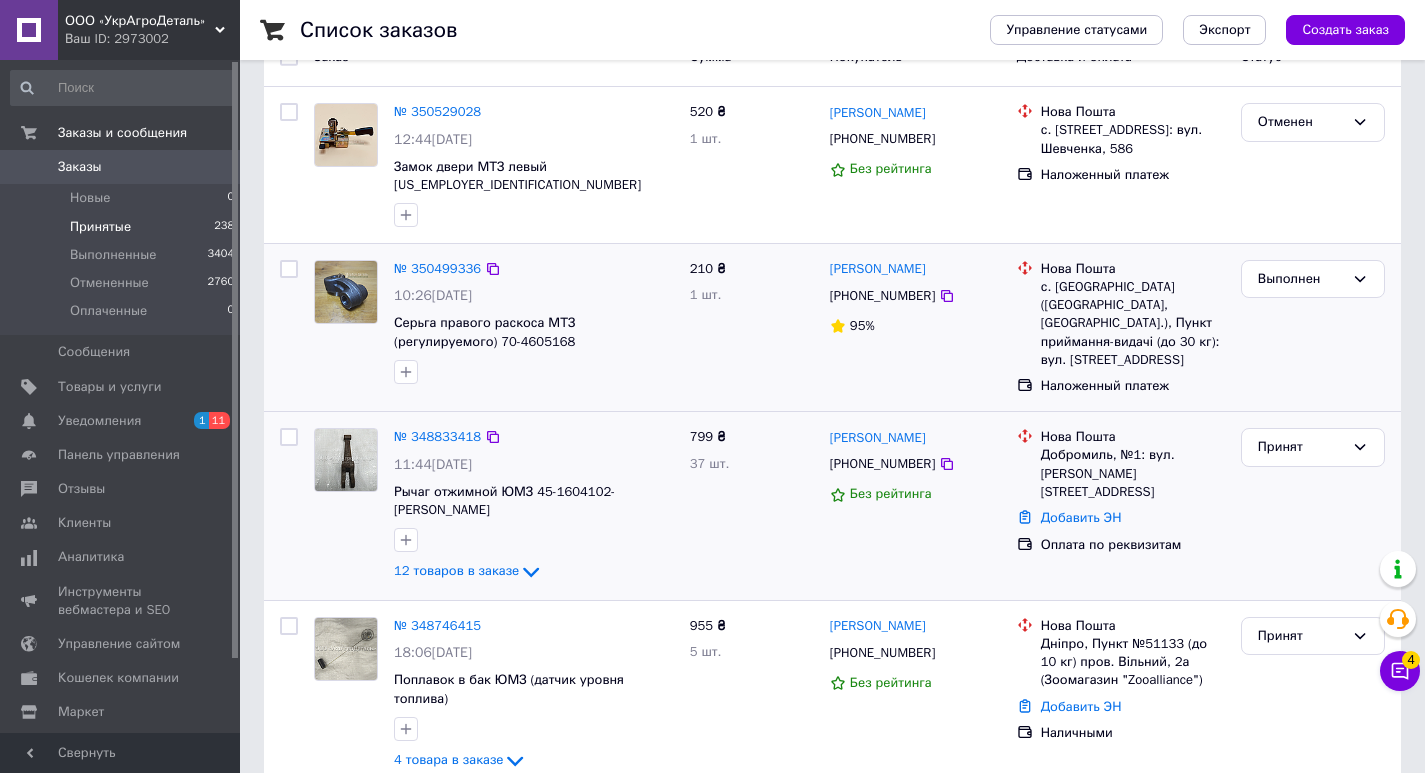 click at bounding box center (289, 437) 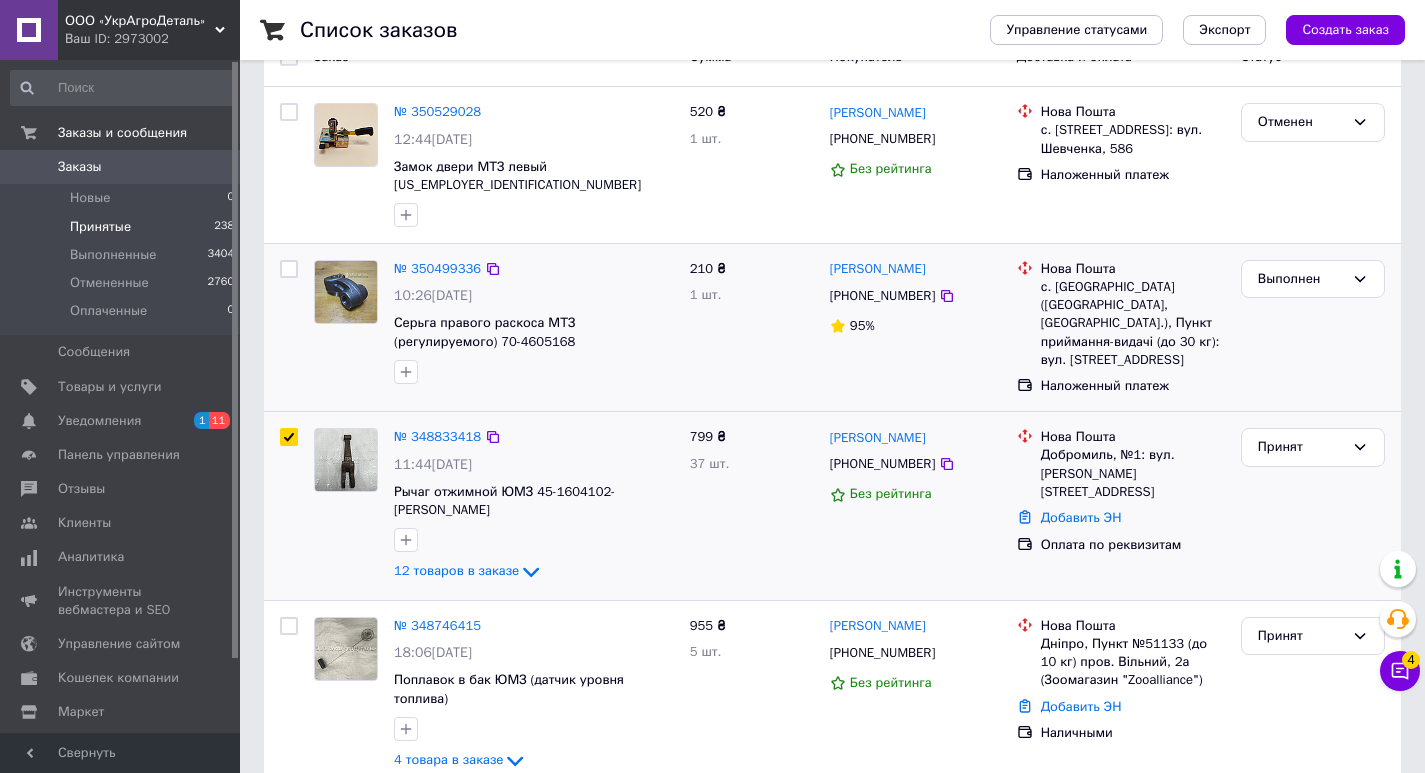 checkbox on "true" 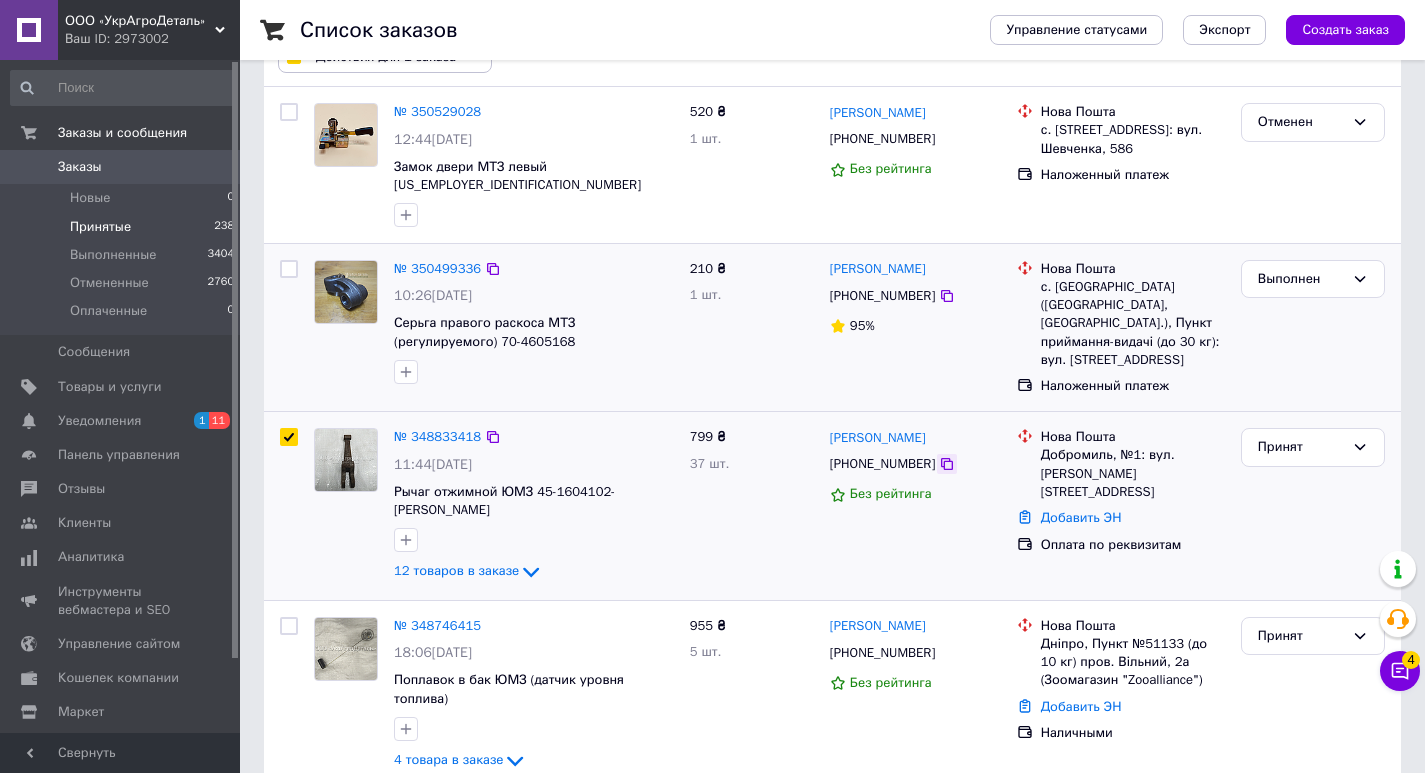 click 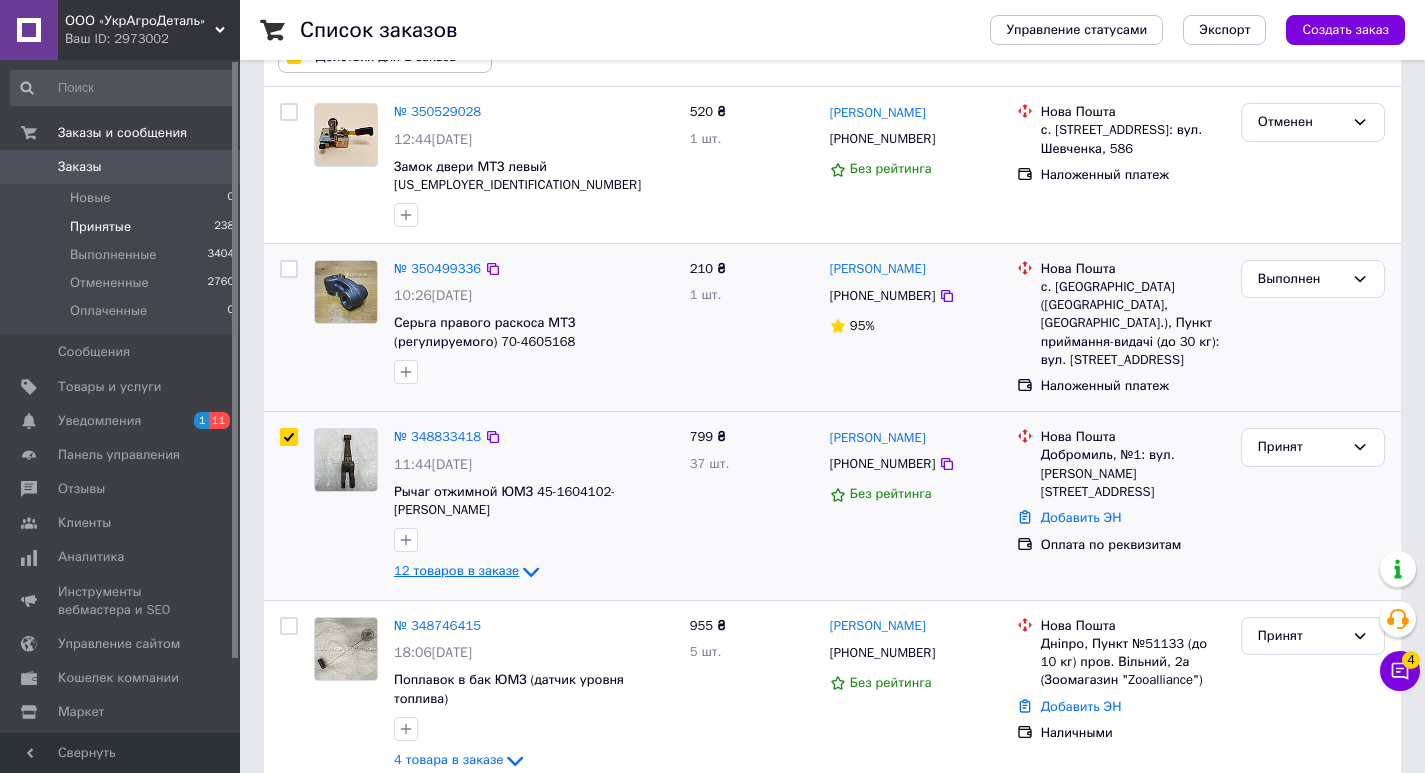click 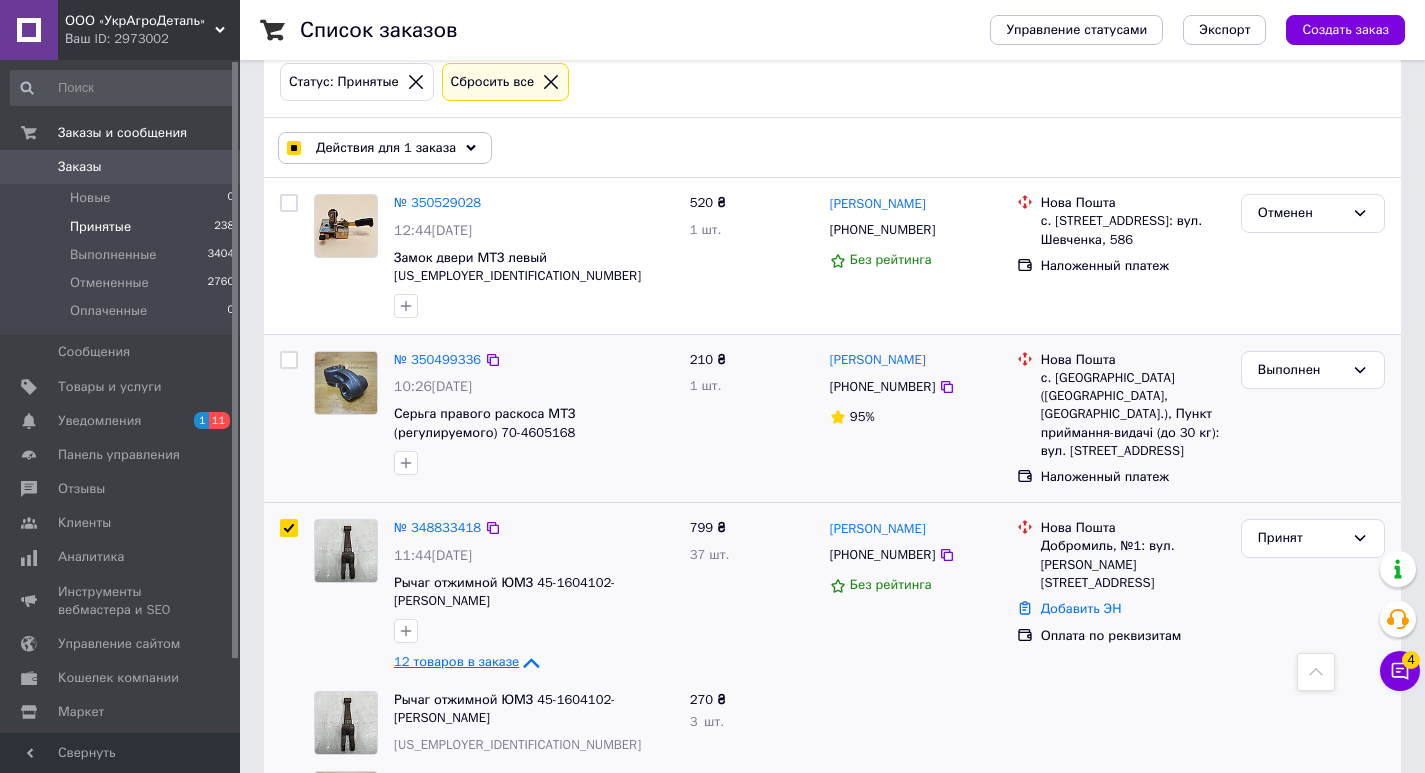 scroll, scrollTop: 100, scrollLeft: 0, axis: vertical 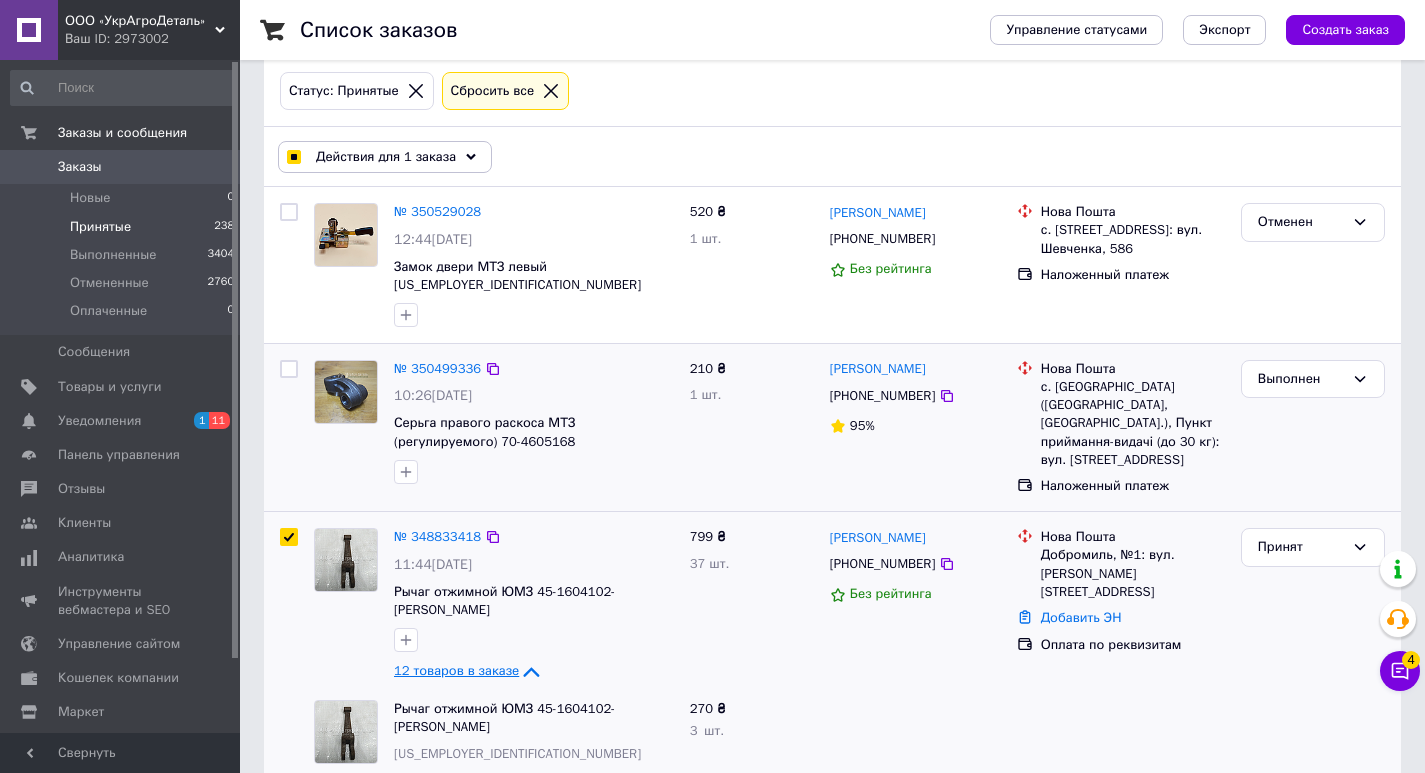 click on "12 товаров в заказе" at bounding box center (456, 671) 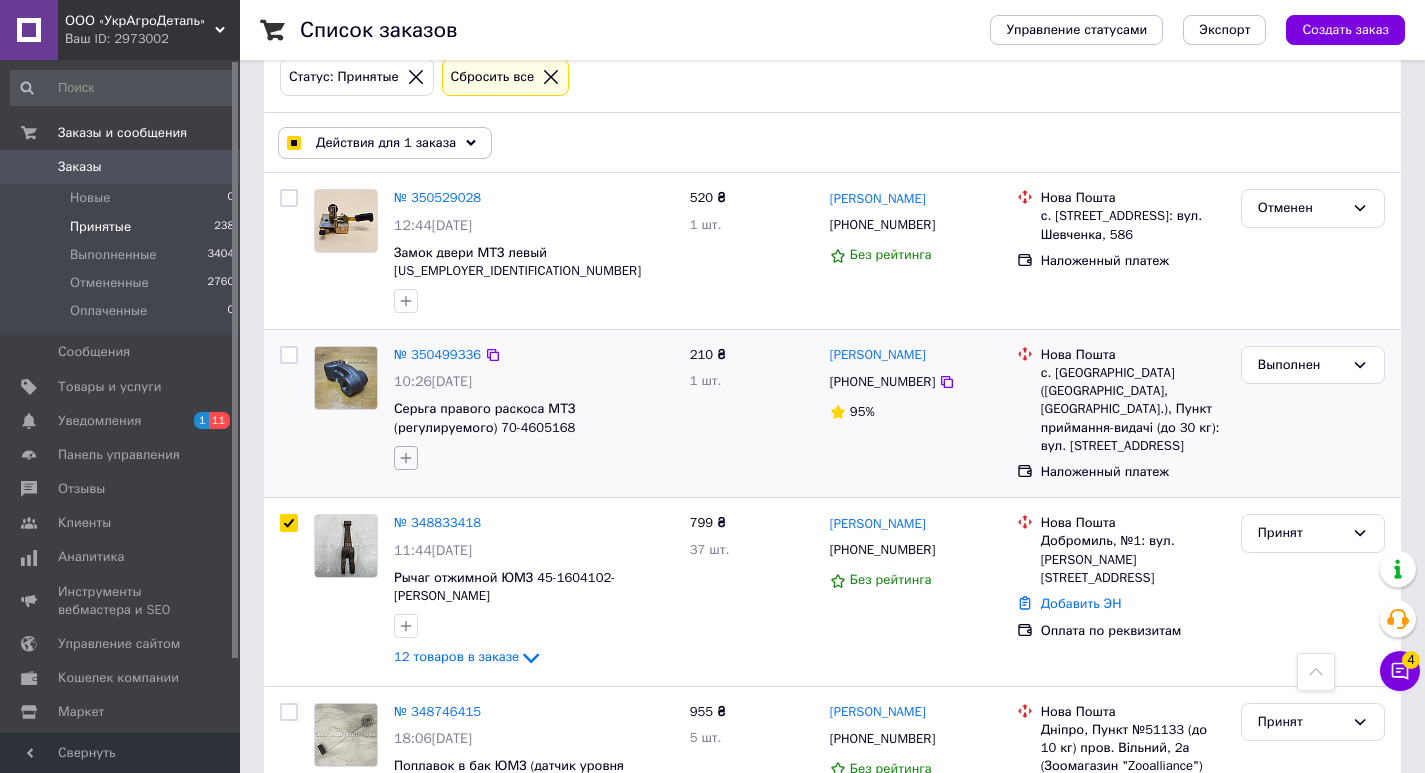 scroll, scrollTop: 100, scrollLeft: 0, axis: vertical 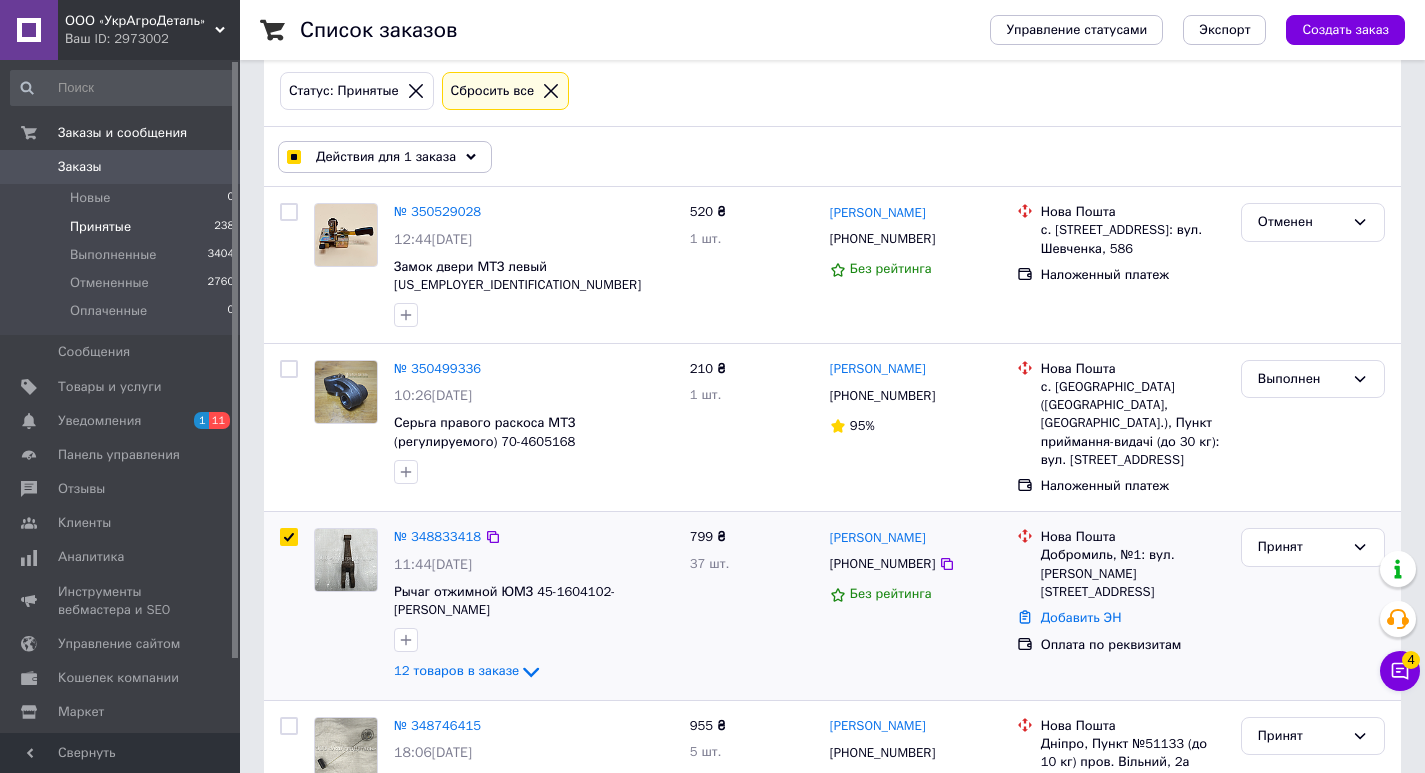 click at bounding box center [289, 537] 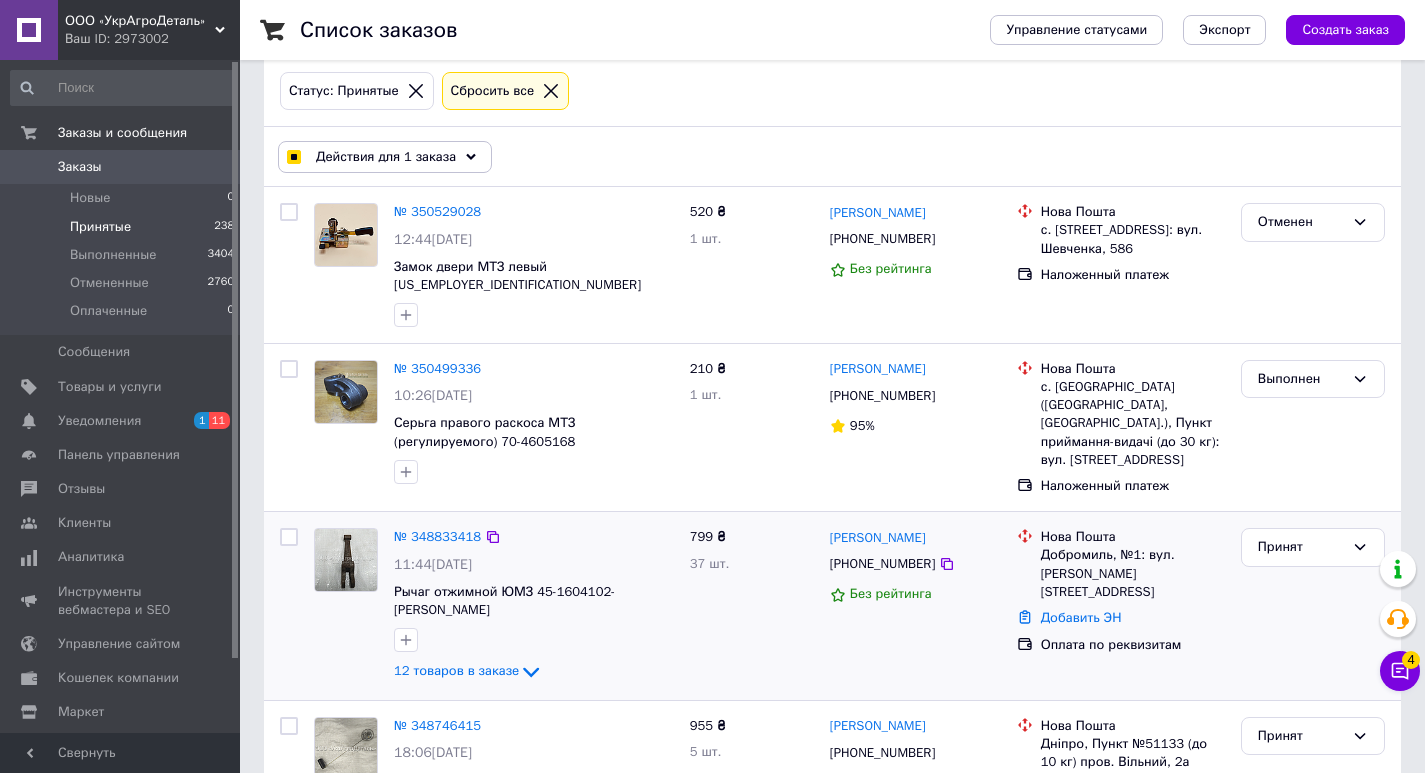 checkbox on "false" 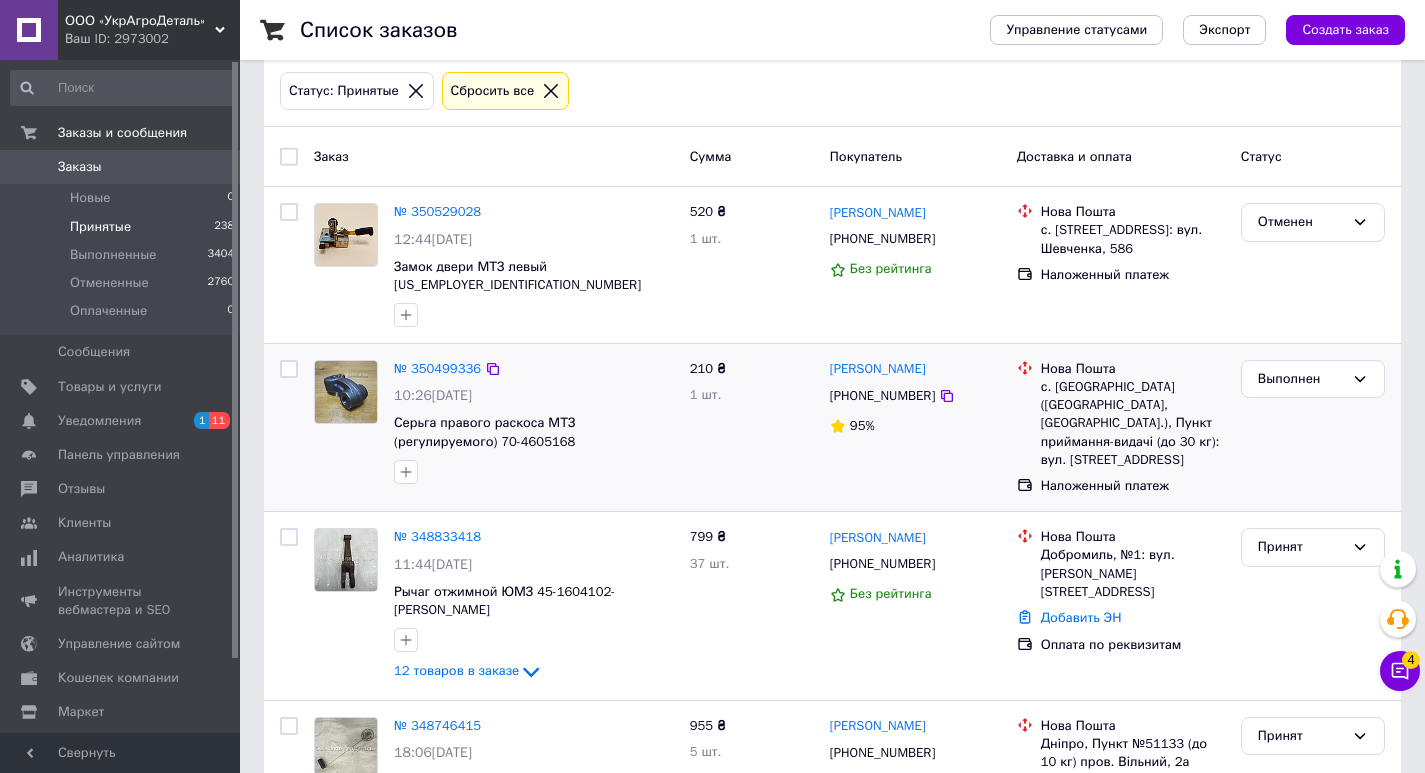 scroll, scrollTop: 0, scrollLeft: 0, axis: both 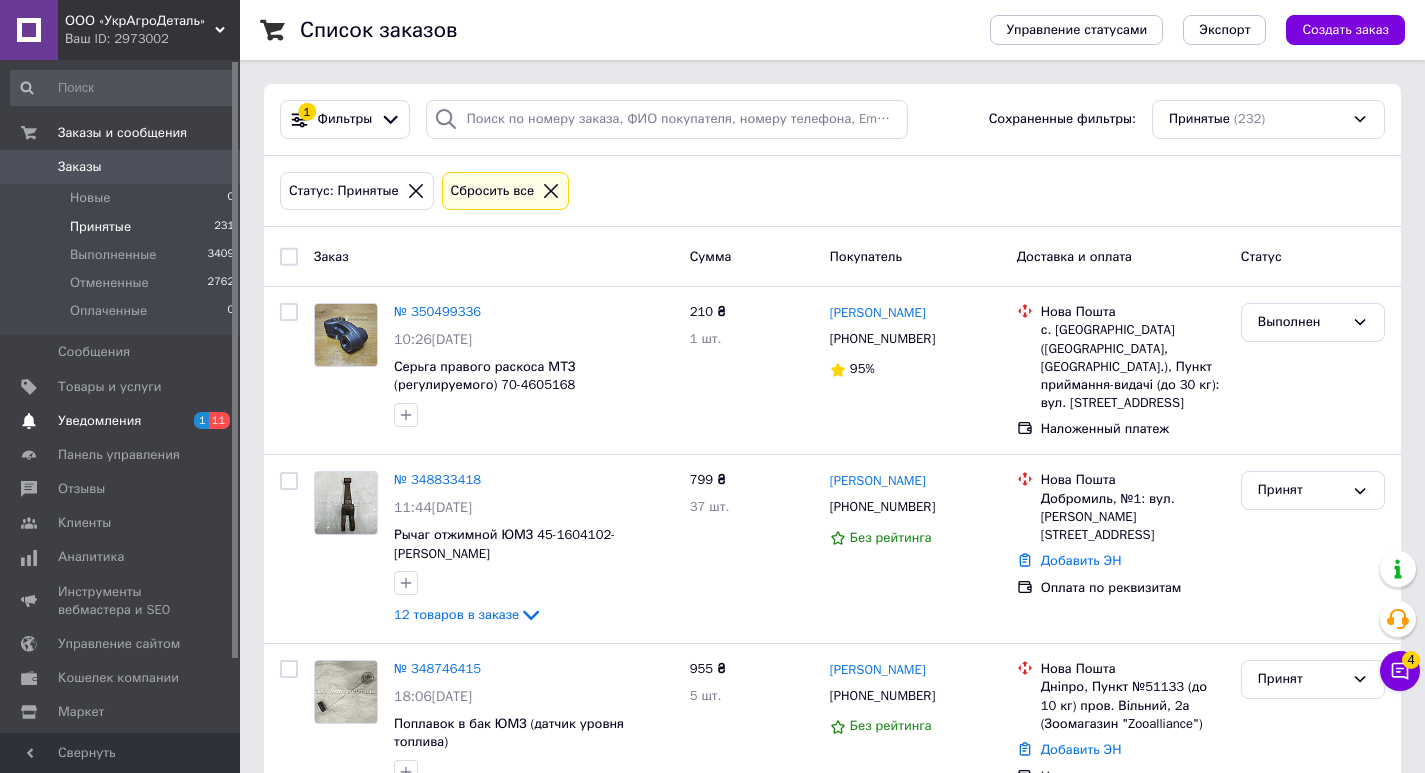 click on "Уведомления 1 11" at bounding box center [123, 421] 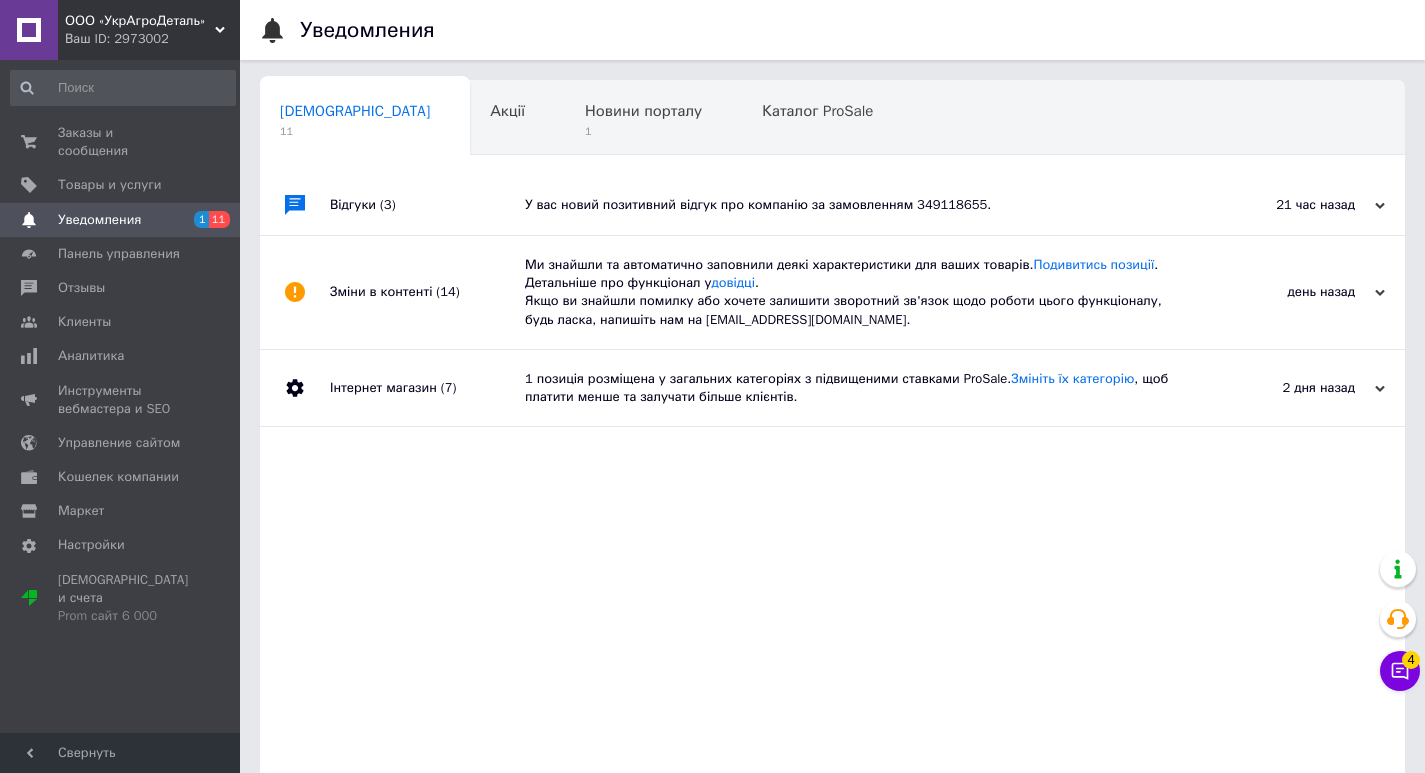 click on "Відгуки   (3)" at bounding box center (427, 205) 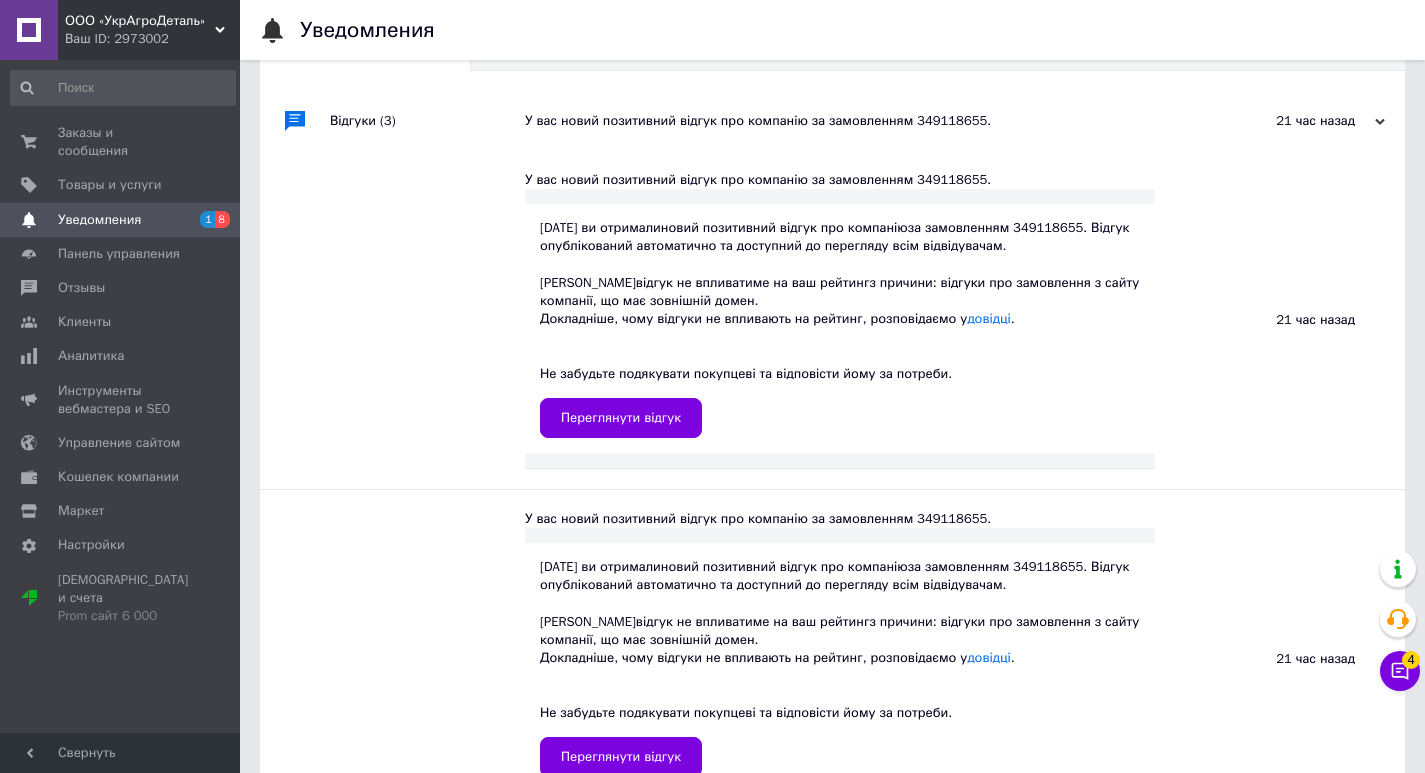 scroll, scrollTop: 0, scrollLeft: 0, axis: both 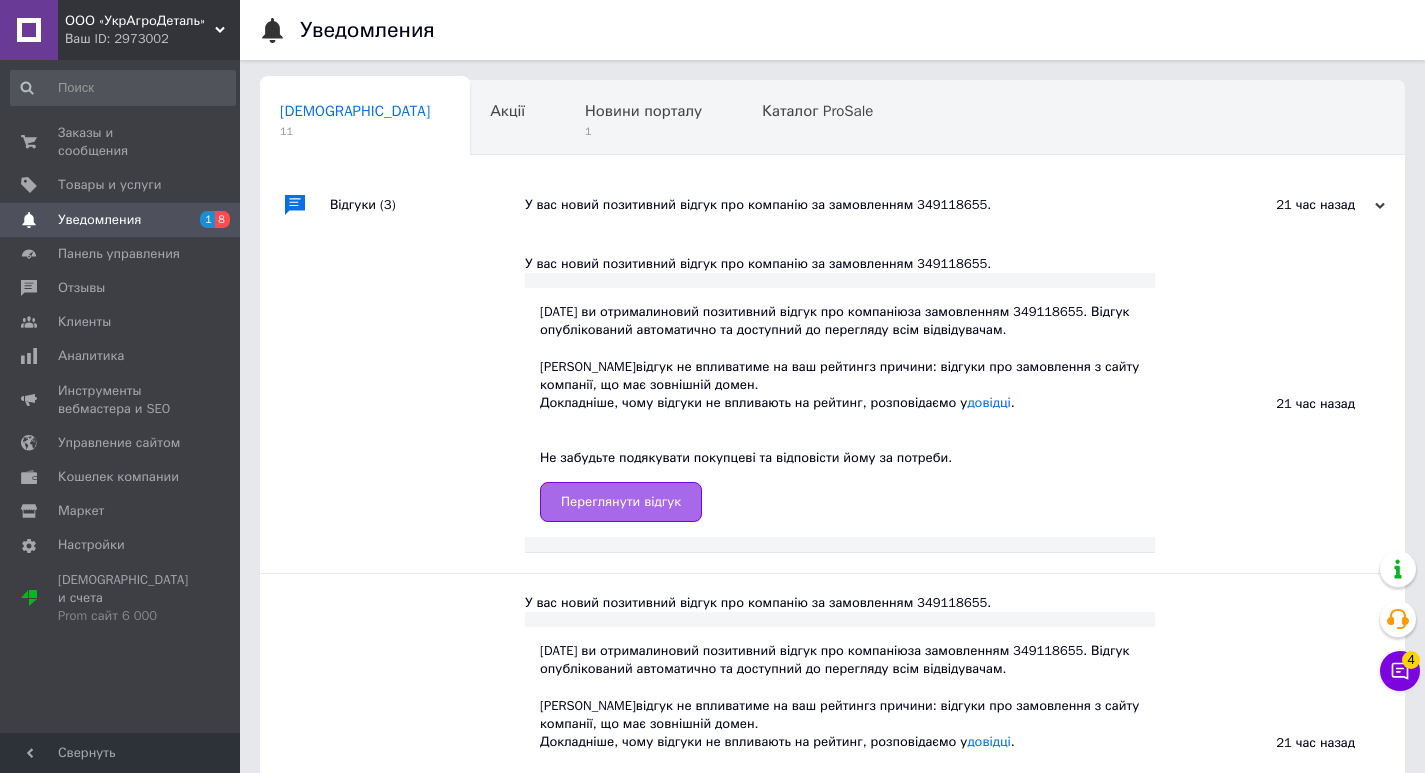 click on "Переглянути відгук" at bounding box center (621, 502) 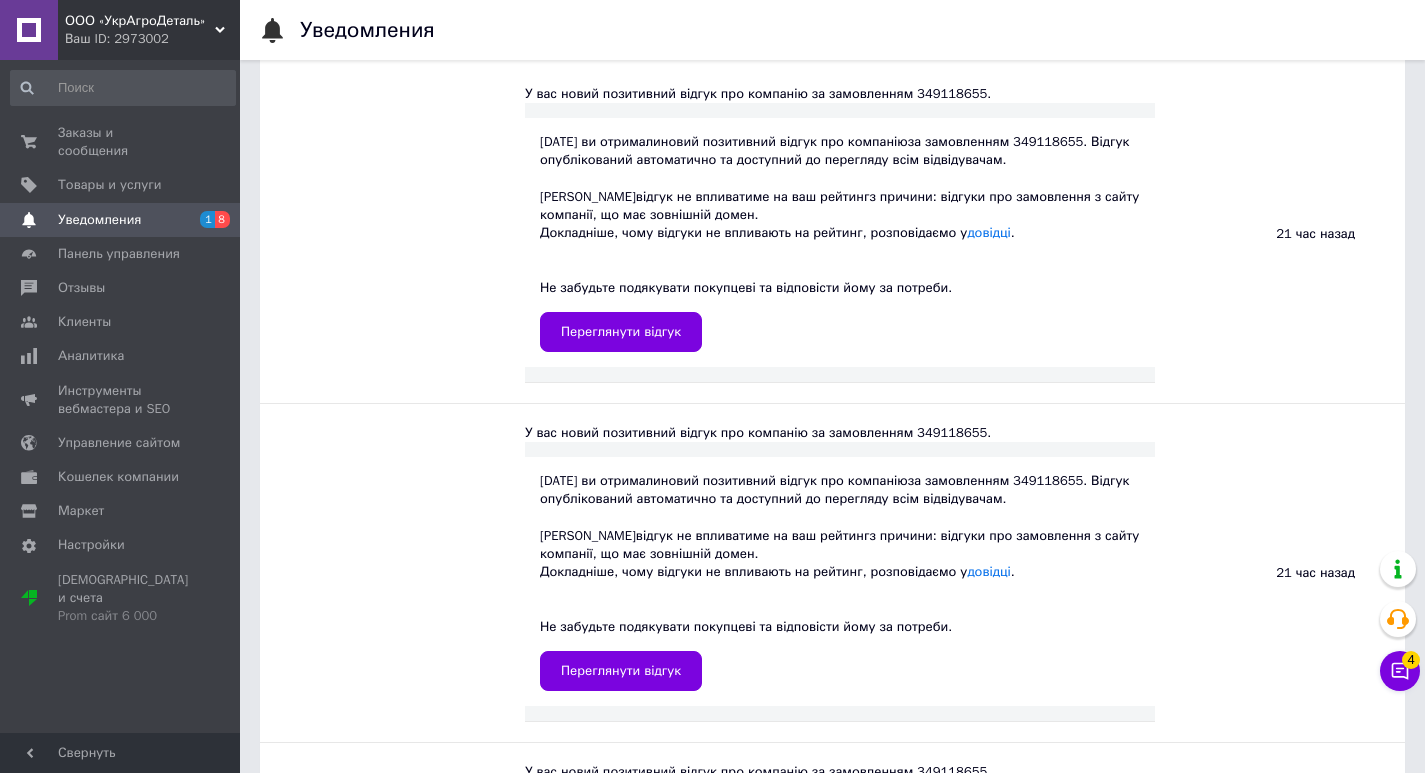scroll, scrollTop: 400, scrollLeft: 0, axis: vertical 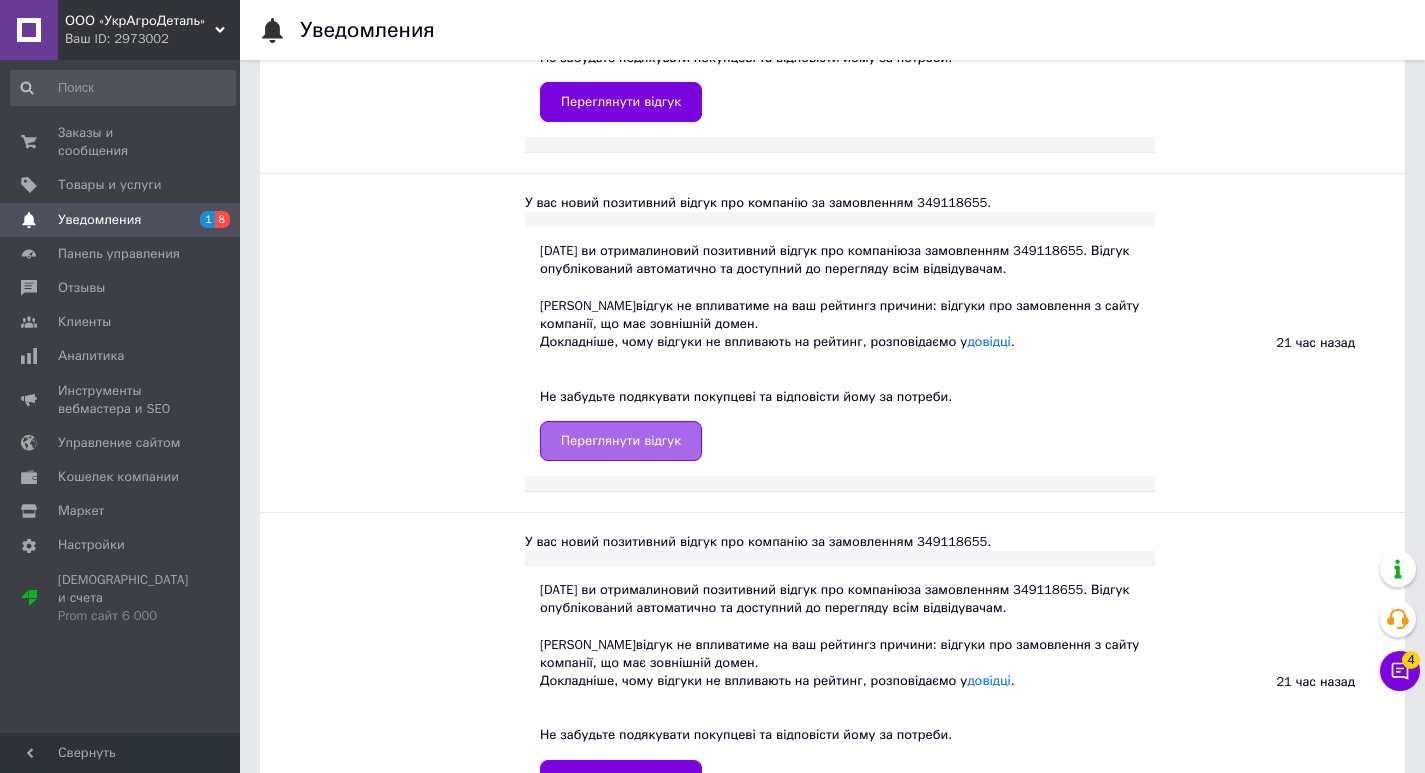 click on "Переглянути відгук" at bounding box center (621, 441) 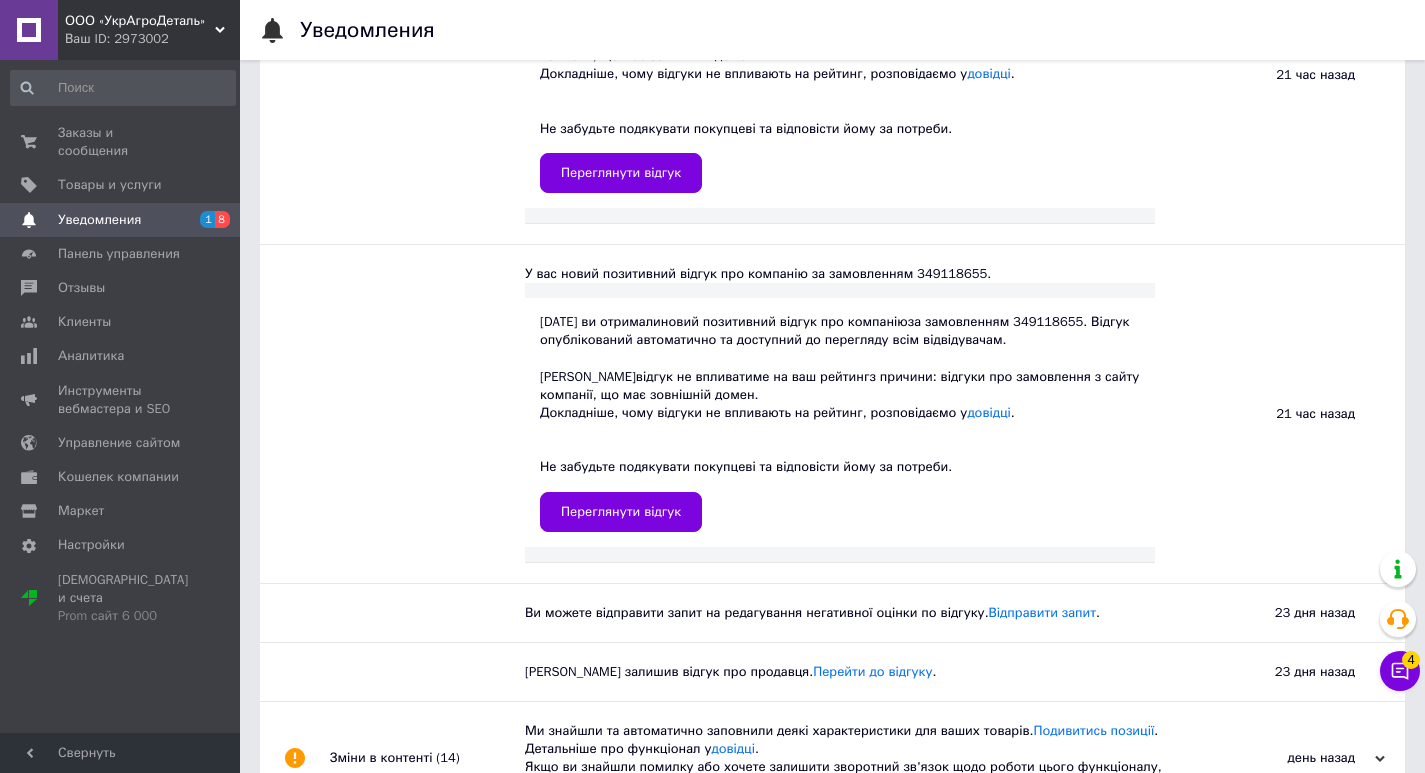 scroll, scrollTop: 800, scrollLeft: 0, axis: vertical 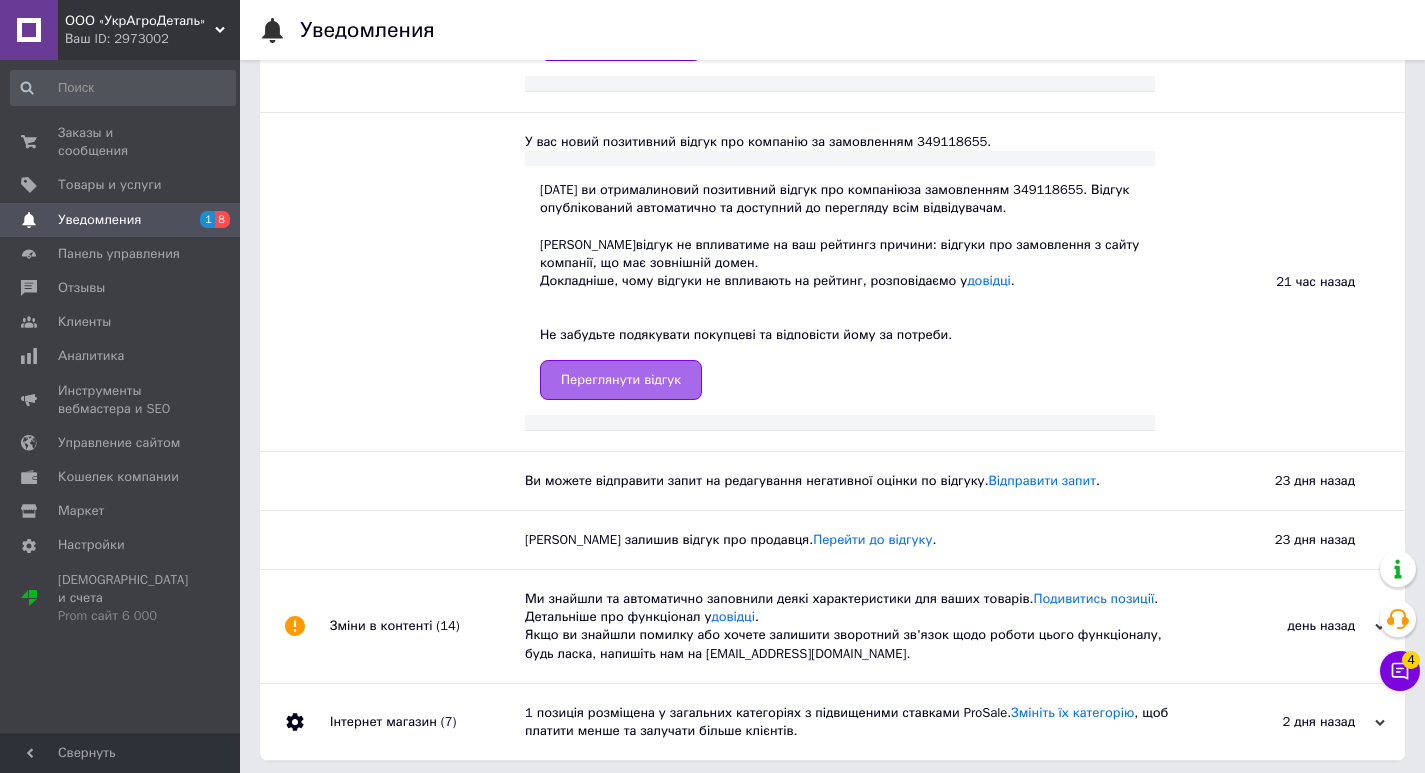 click on "Переглянути відгук" at bounding box center (621, 380) 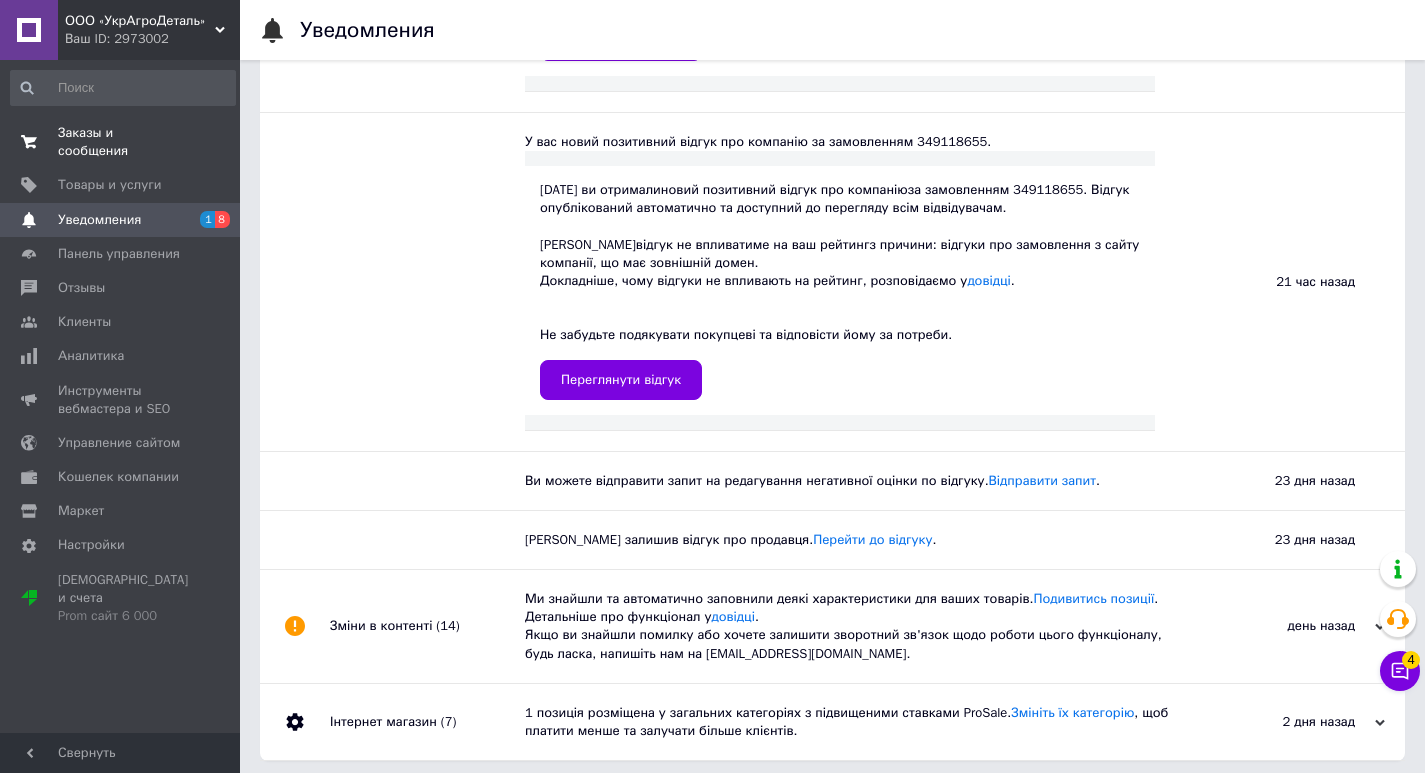 click on "Заказы и сообщения" at bounding box center (121, 142) 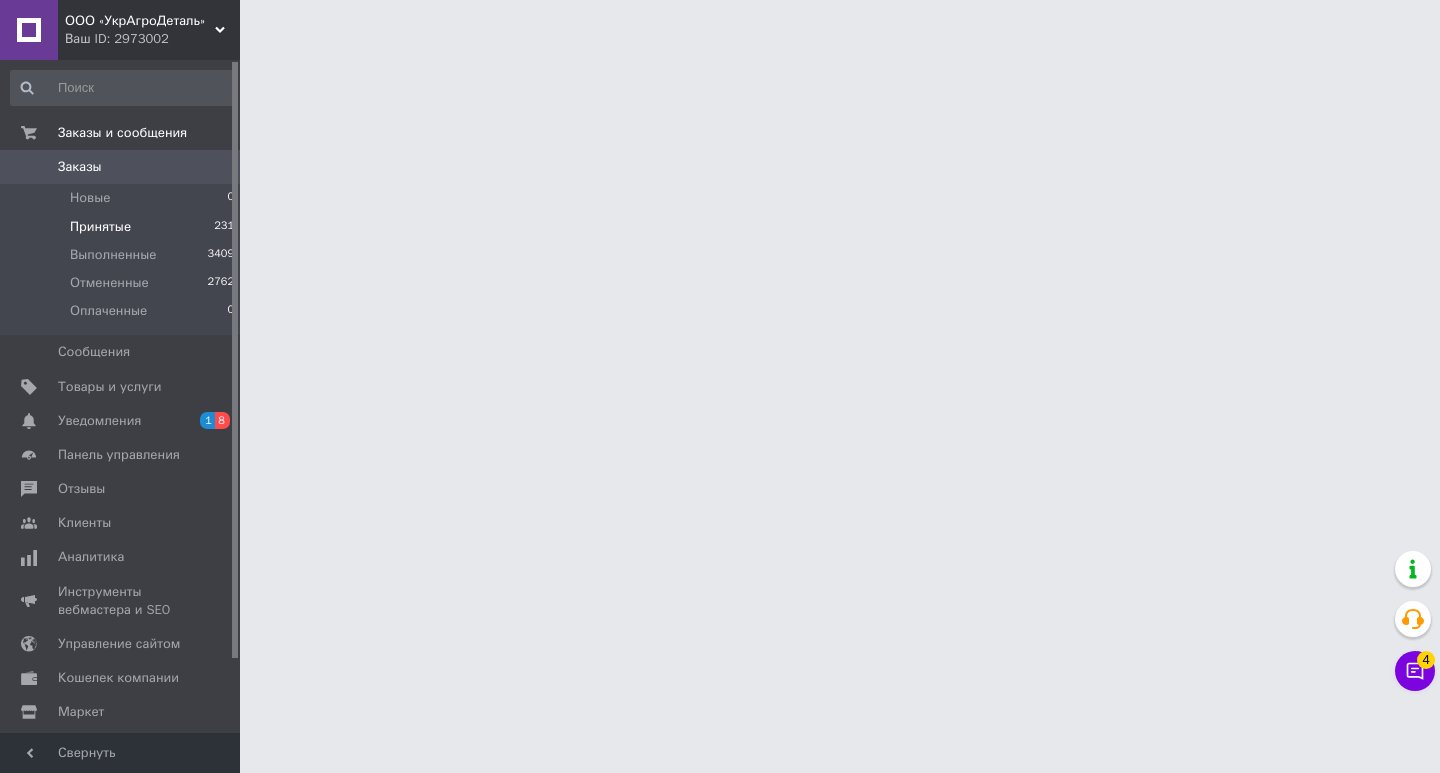 click on "Принятые" at bounding box center [100, 227] 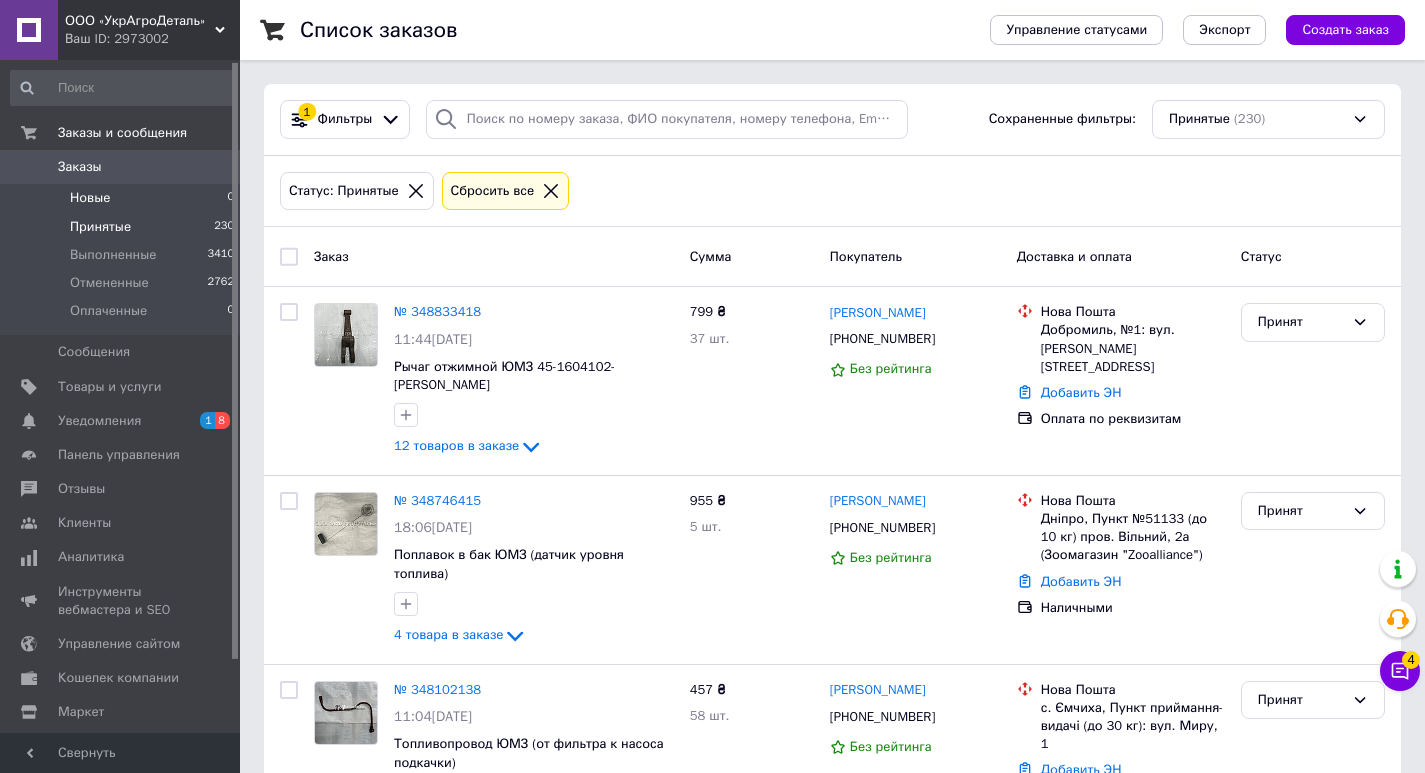 scroll, scrollTop: 83, scrollLeft: 0, axis: vertical 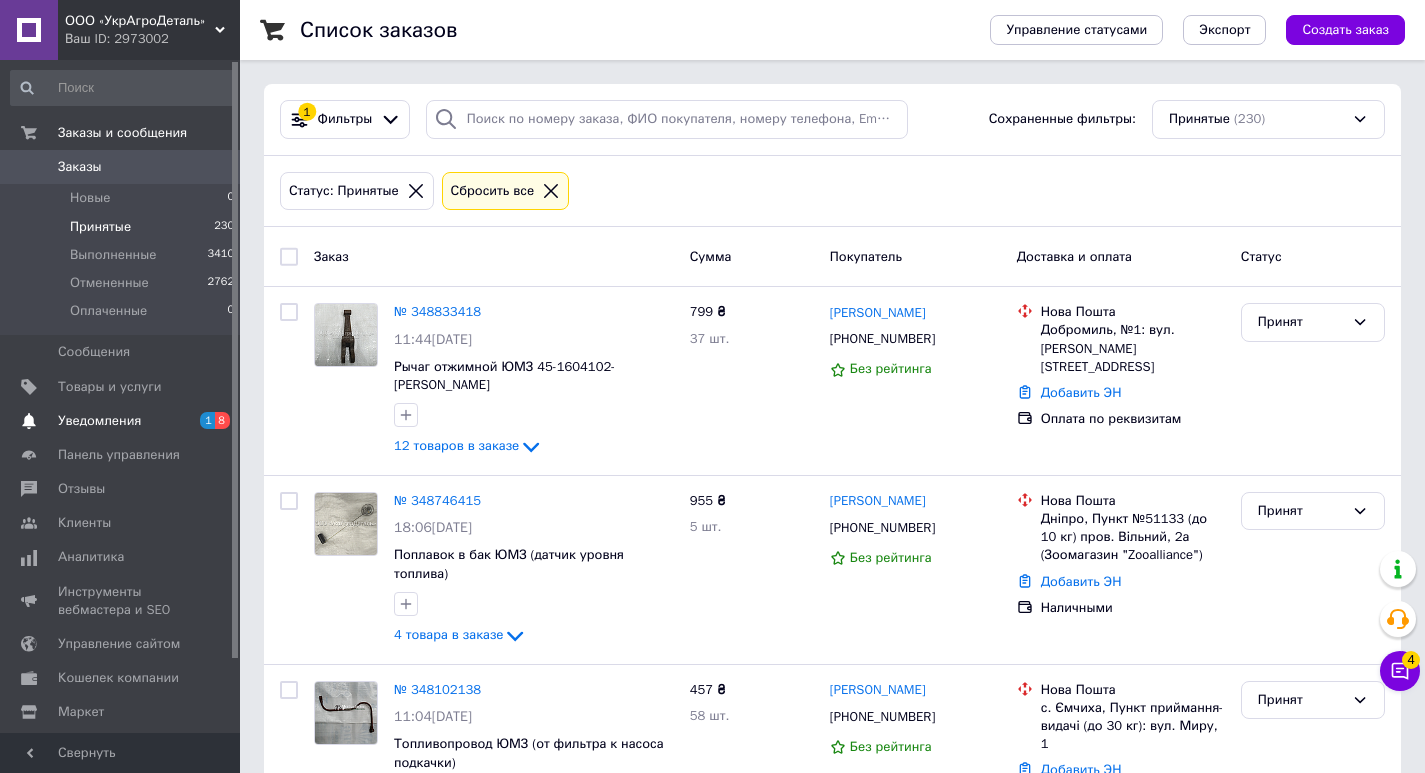 click on "Уведомления" at bounding box center (121, 421) 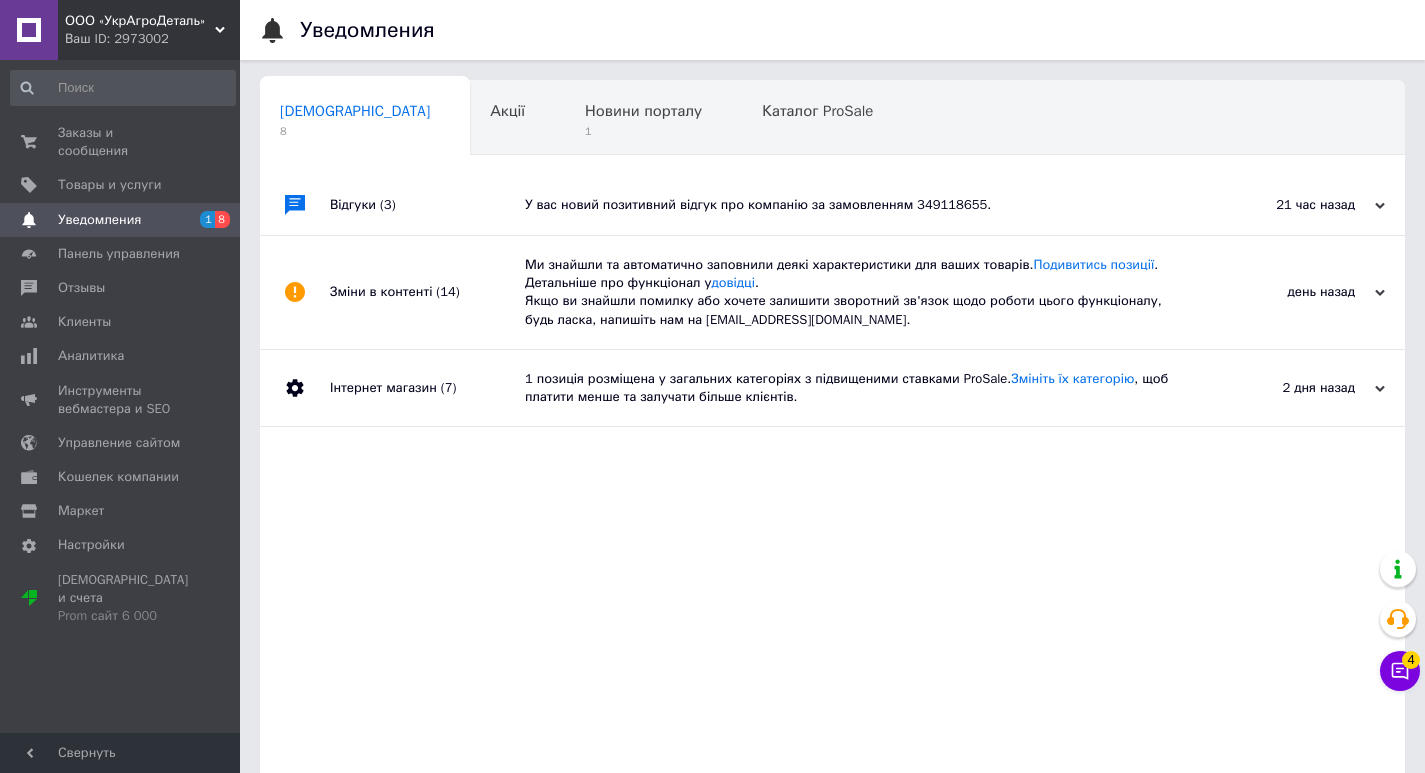 click on "Зміни в контенті   (14)" at bounding box center (427, 292) 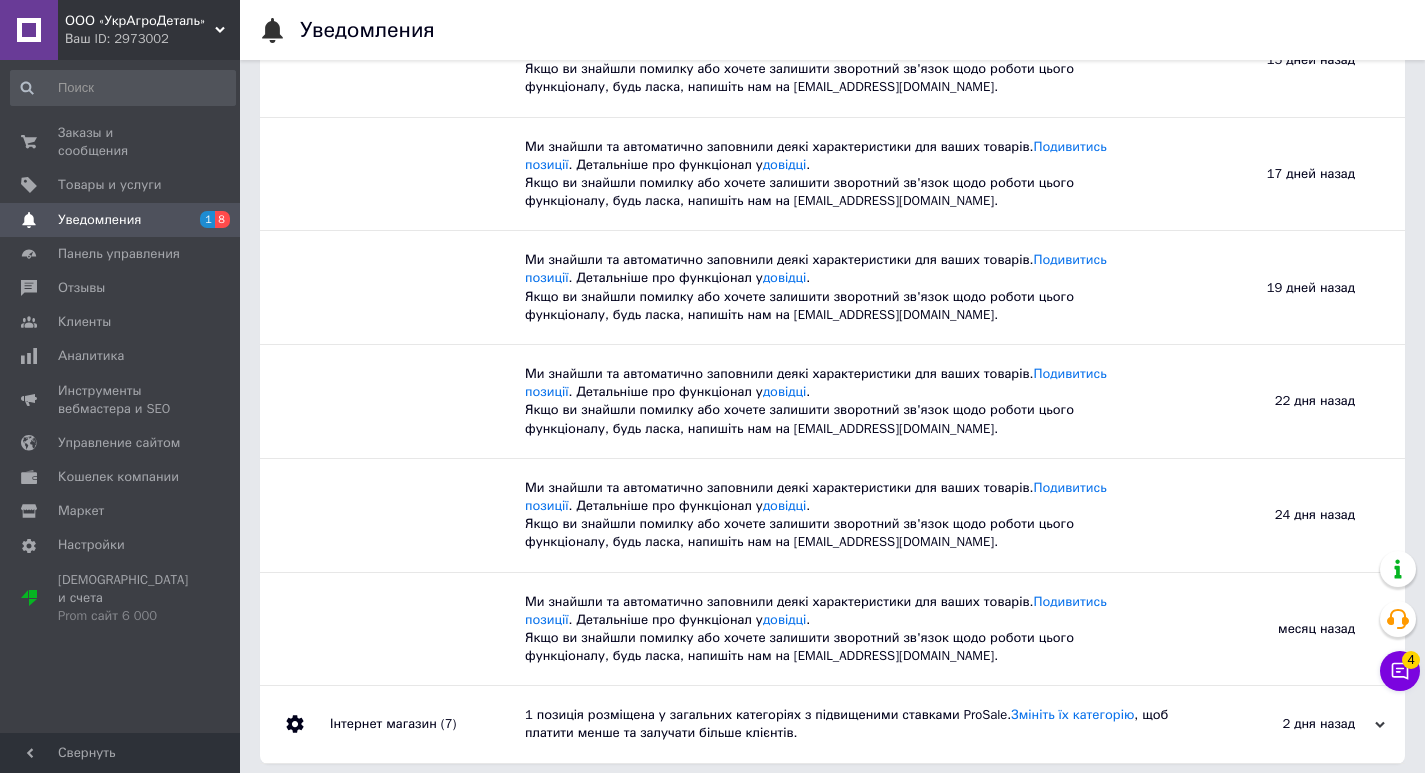 scroll, scrollTop: 1266, scrollLeft: 0, axis: vertical 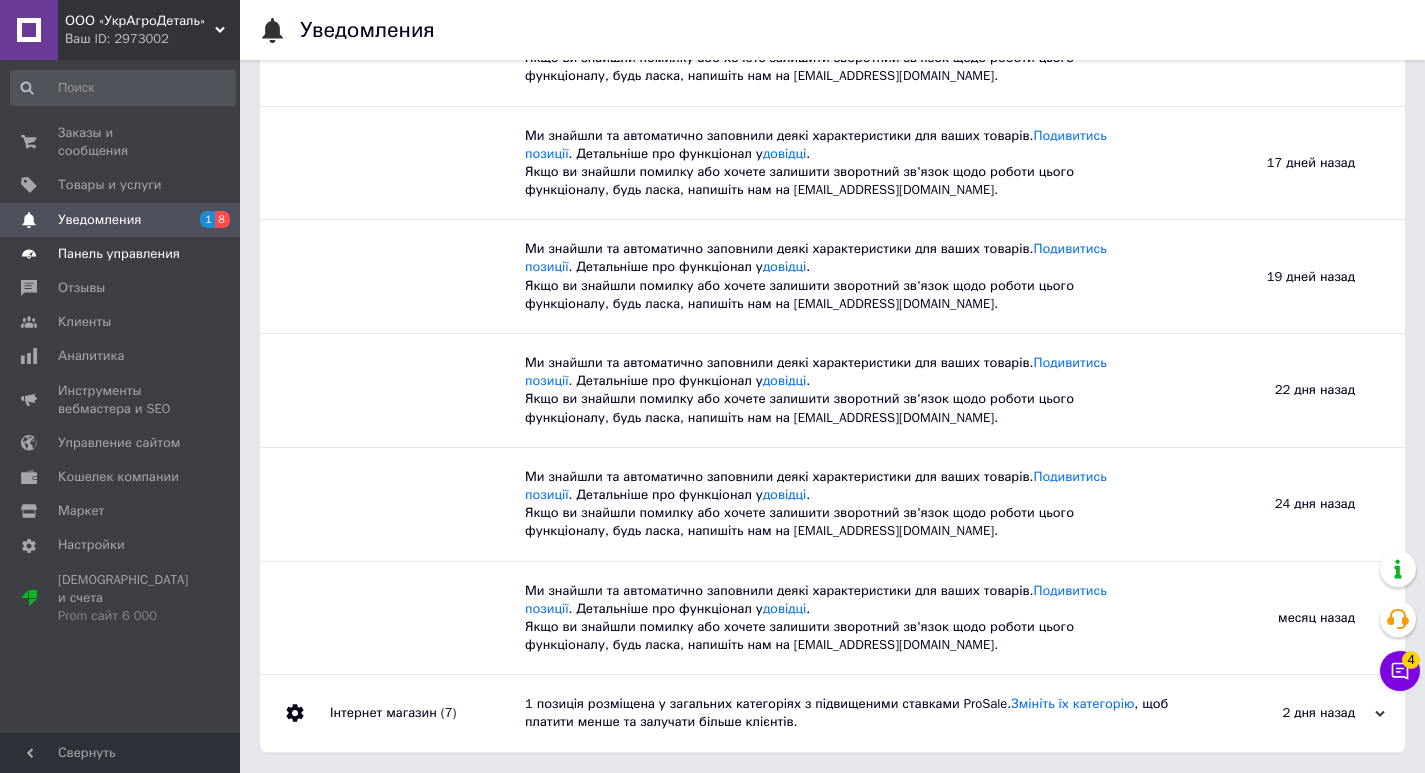 click on "Панель управления" at bounding box center [119, 254] 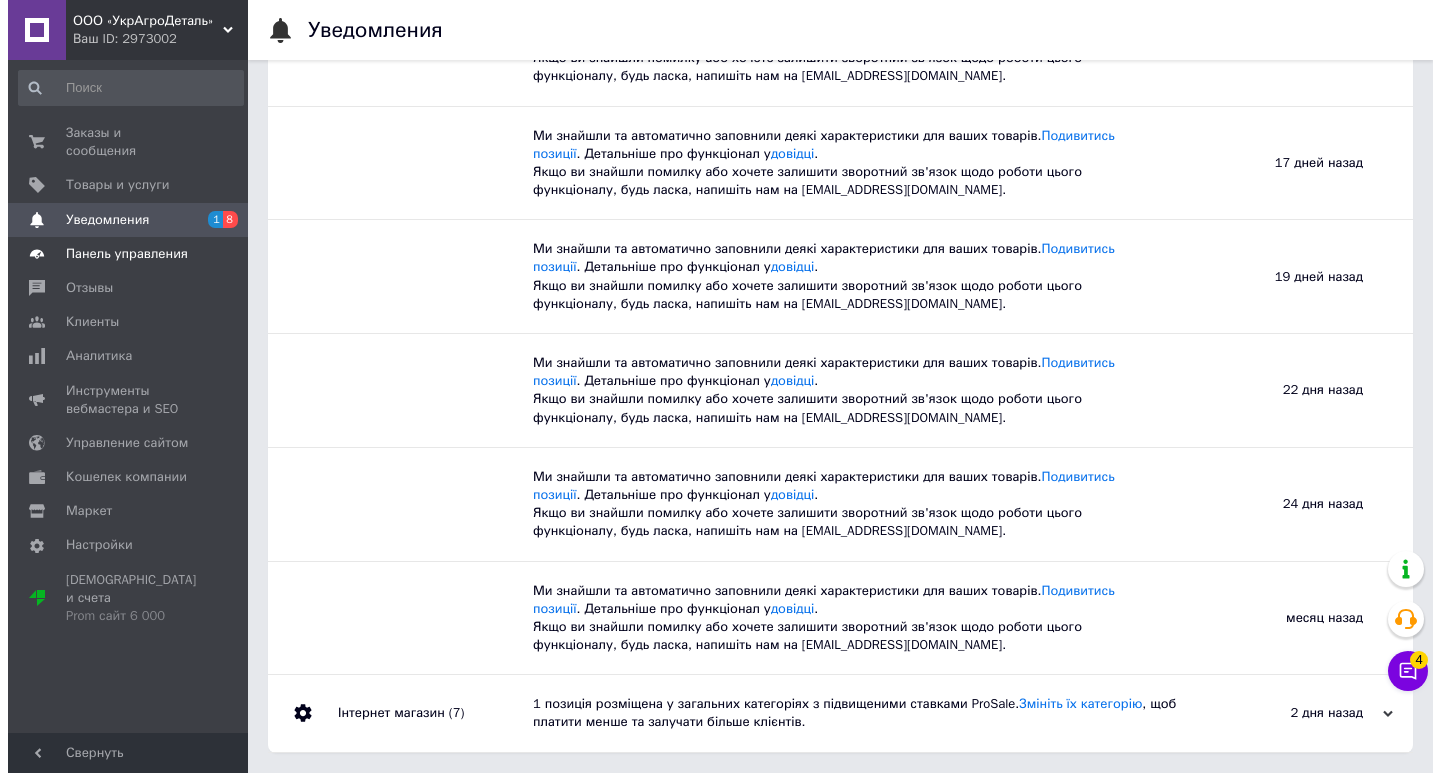 scroll, scrollTop: 0, scrollLeft: 0, axis: both 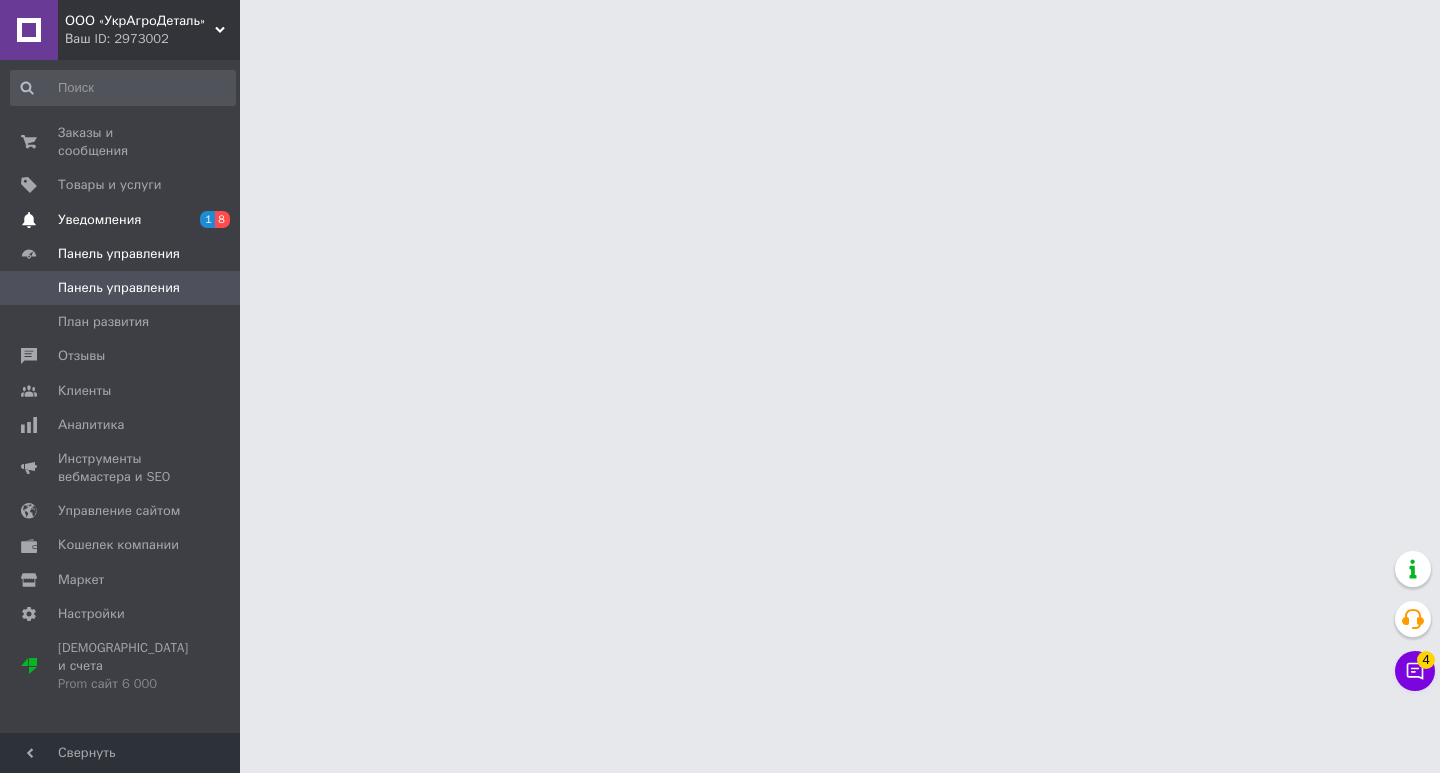 click on "Уведомления" at bounding box center (99, 220) 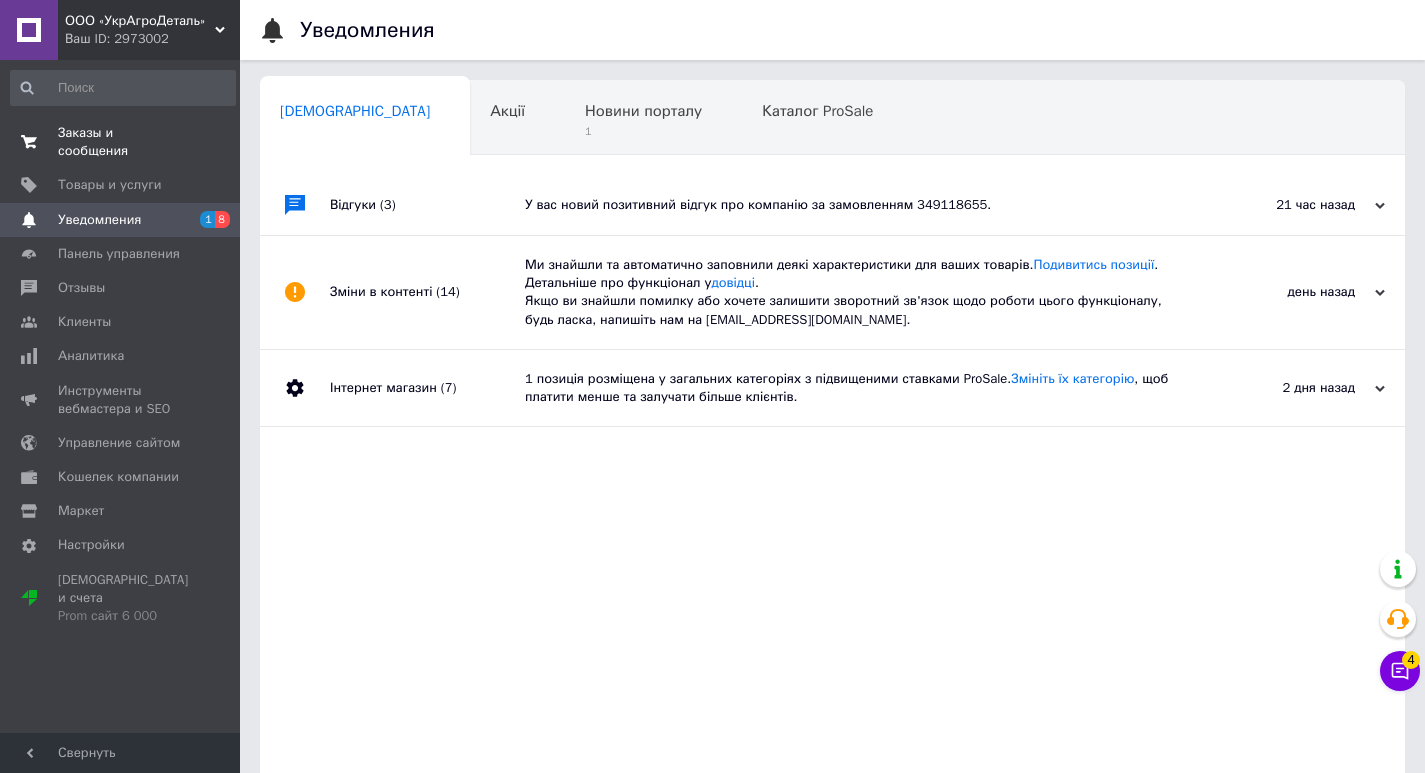 click on "Заказы и сообщения 0 0" at bounding box center [123, 142] 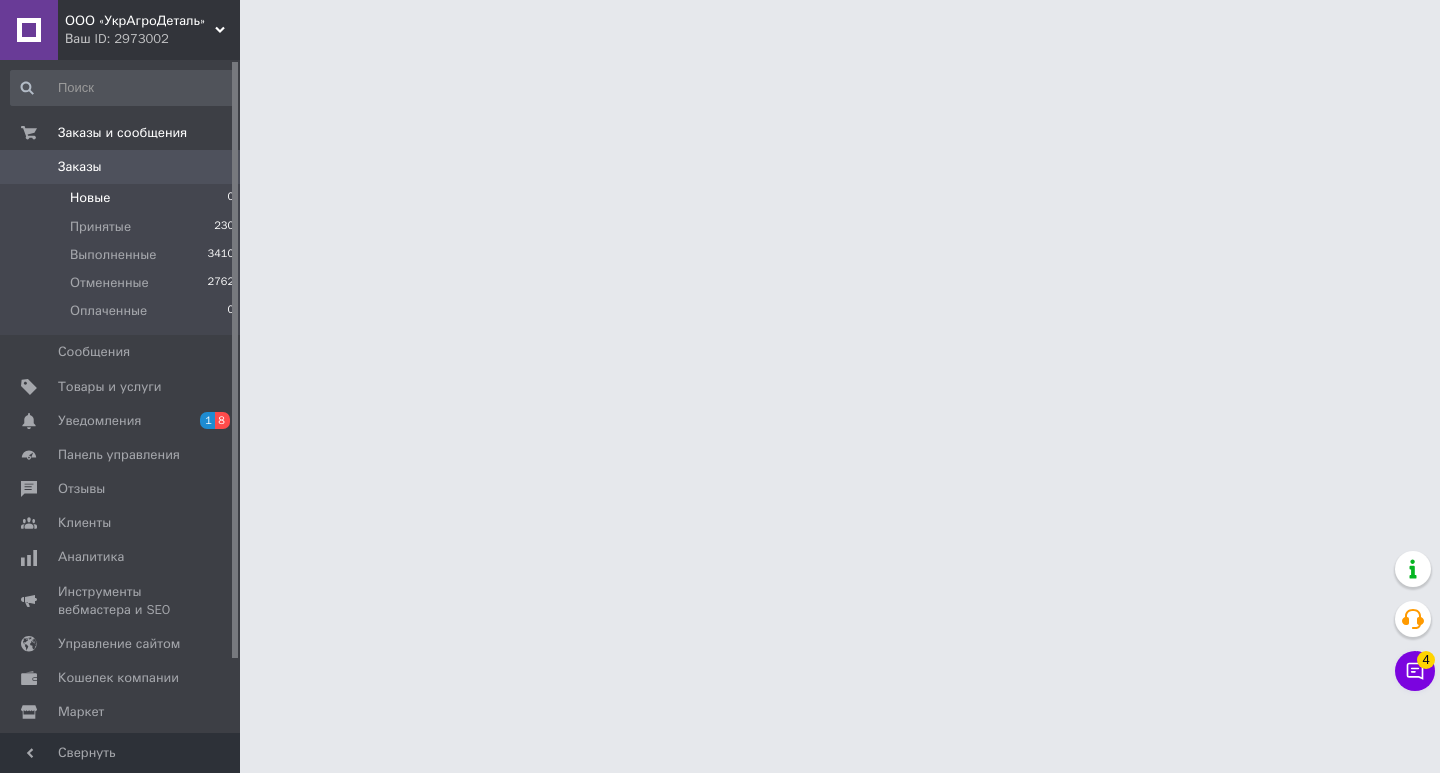 click on "Новые 0" at bounding box center (123, 198) 